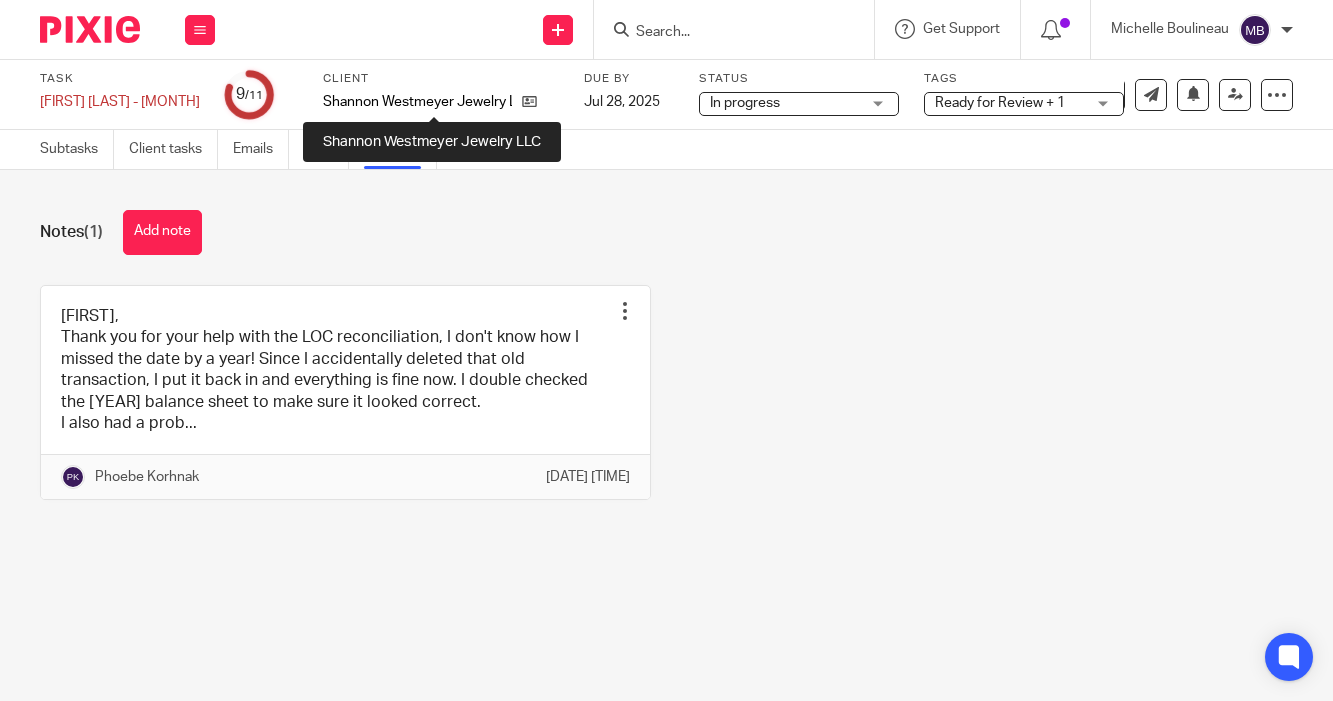 scroll, scrollTop: 0, scrollLeft: 0, axis: both 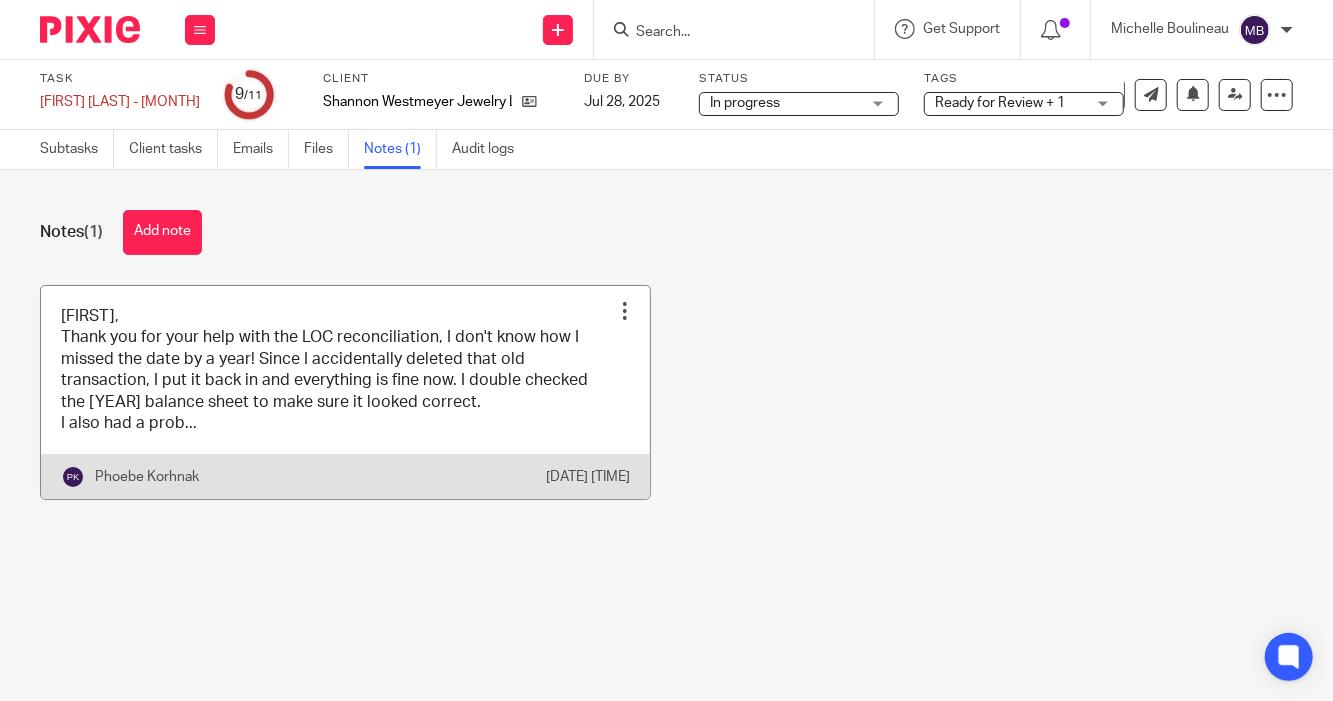 click at bounding box center (345, 393) 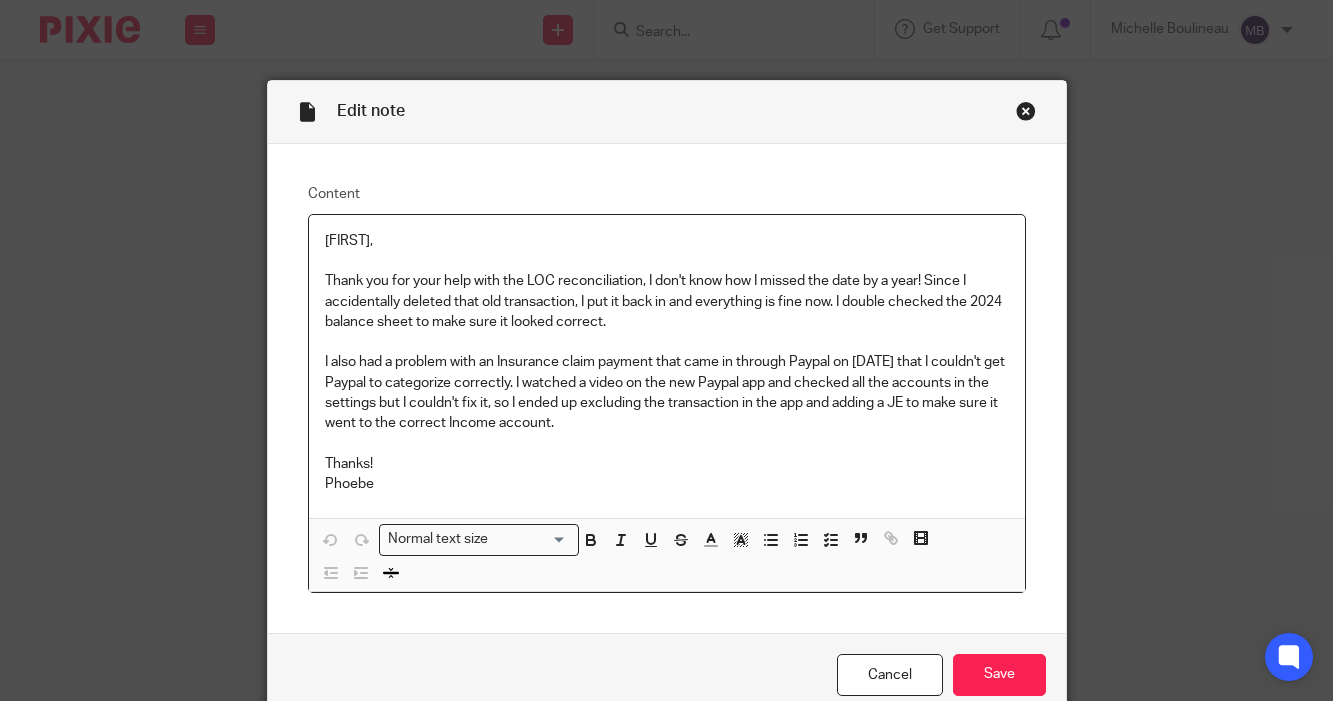 scroll, scrollTop: 0, scrollLeft: 0, axis: both 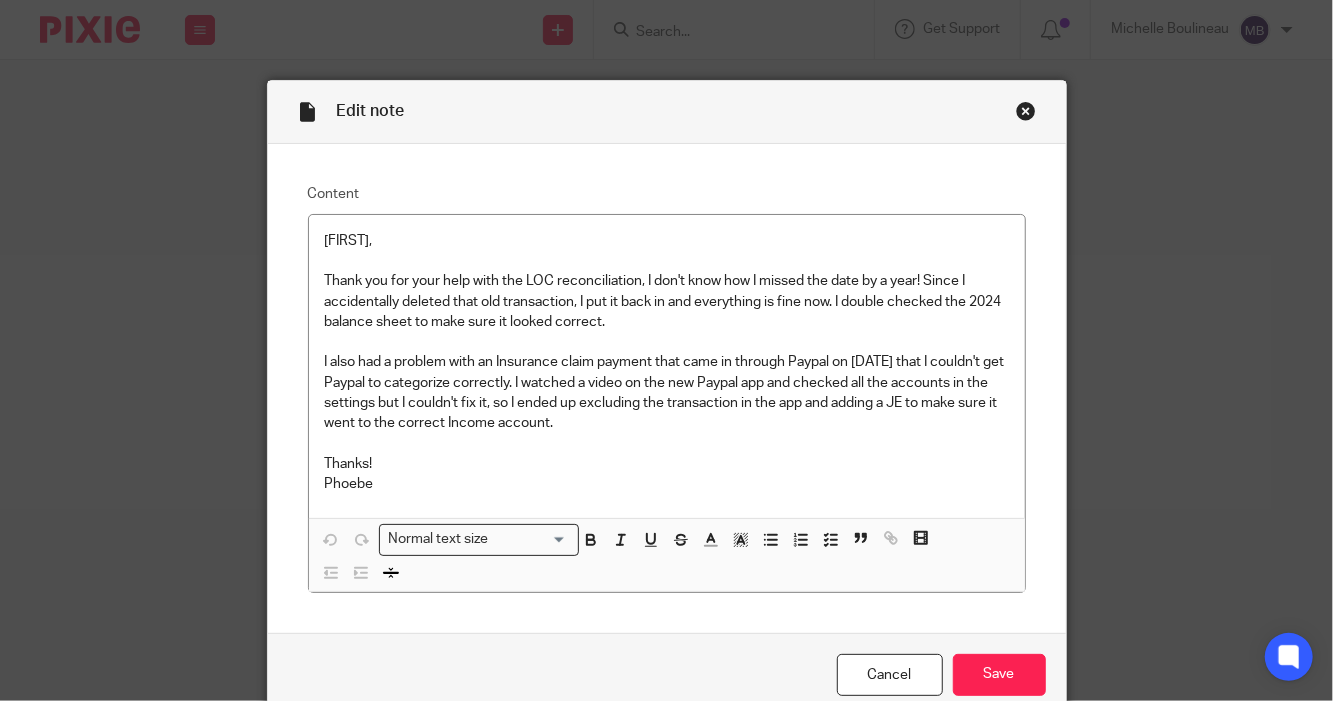 click at bounding box center [1026, 111] 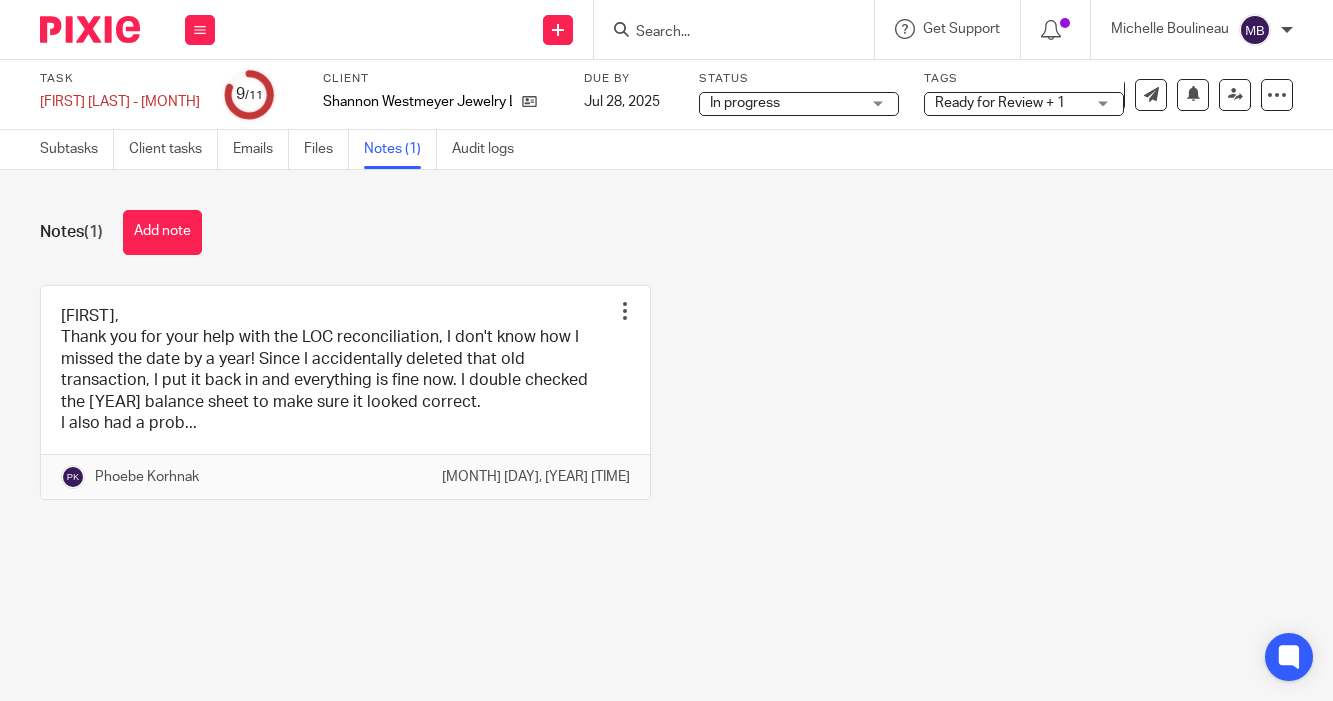 scroll, scrollTop: 0, scrollLeft: 0, axis: both 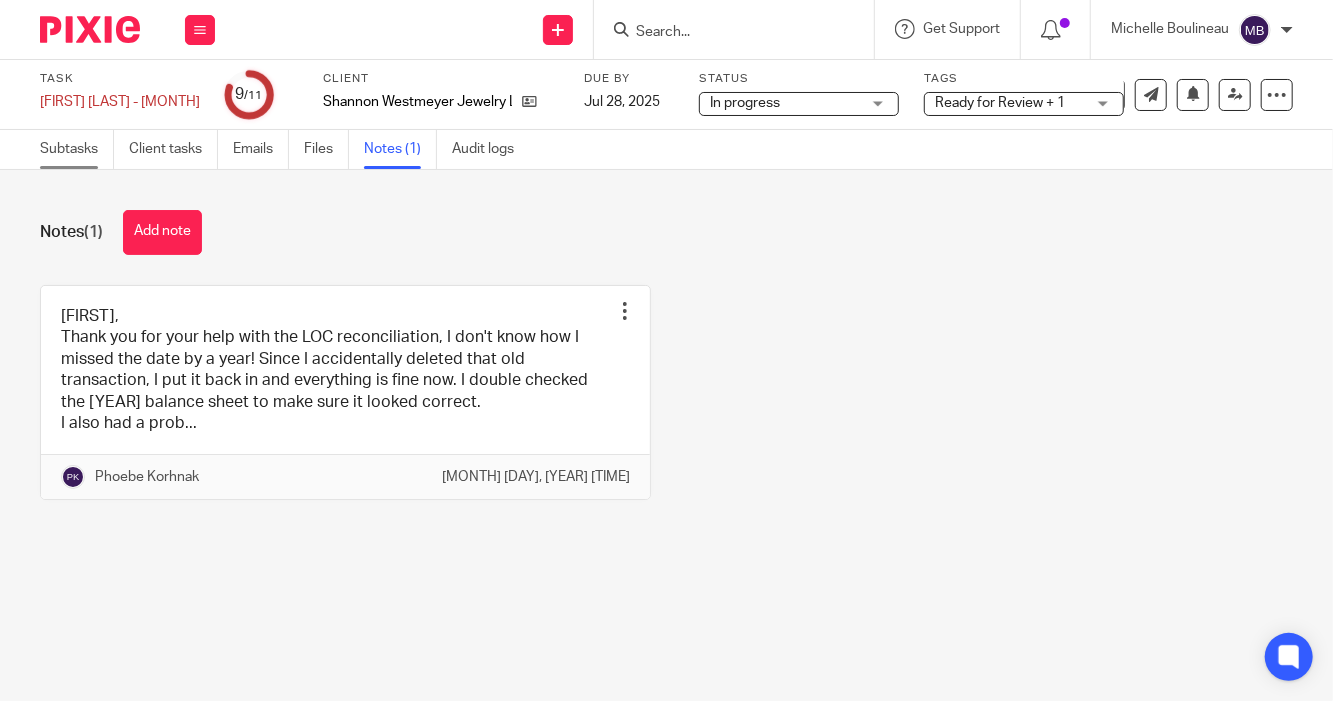 click on "Subtasks" at bounding box center [77, 149] 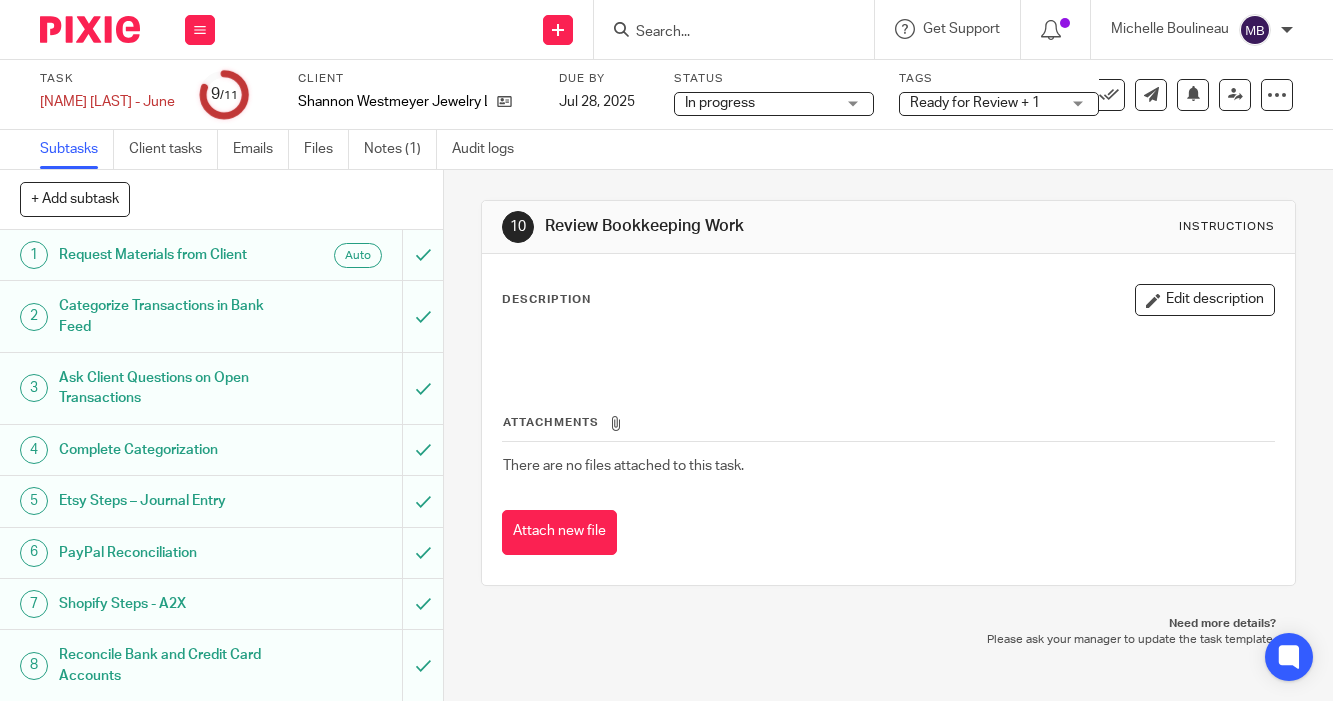 scroll, scrollTop: 0, scrollLeft: 0, axis: both 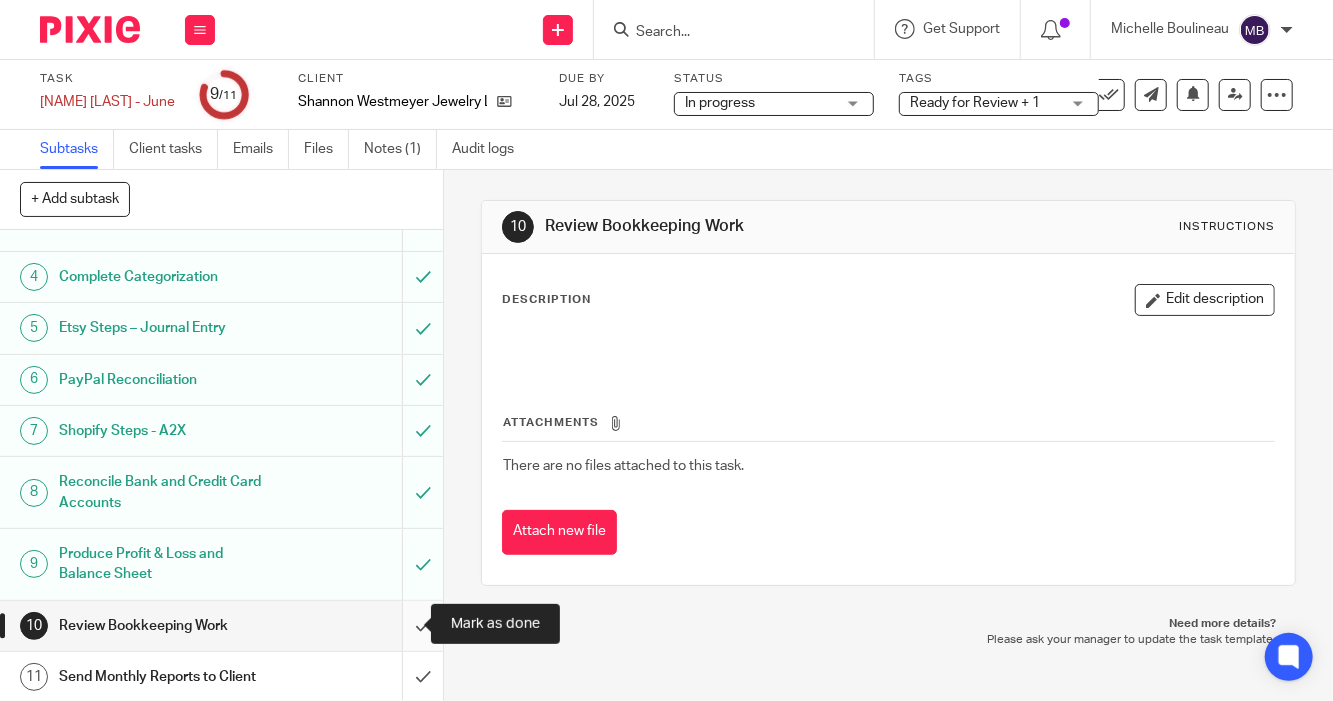 click at bounding box center [221, 626] 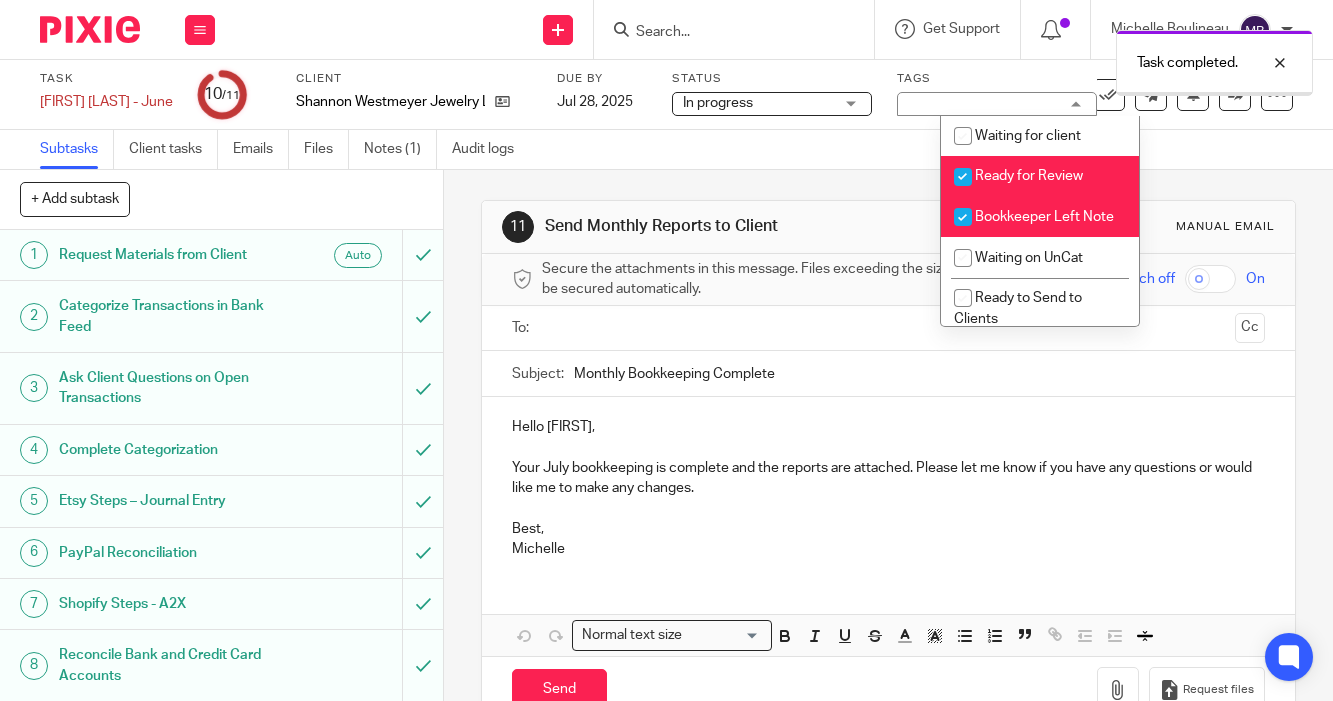 click on "Ready for Review" at bounding box center [1029, 176] 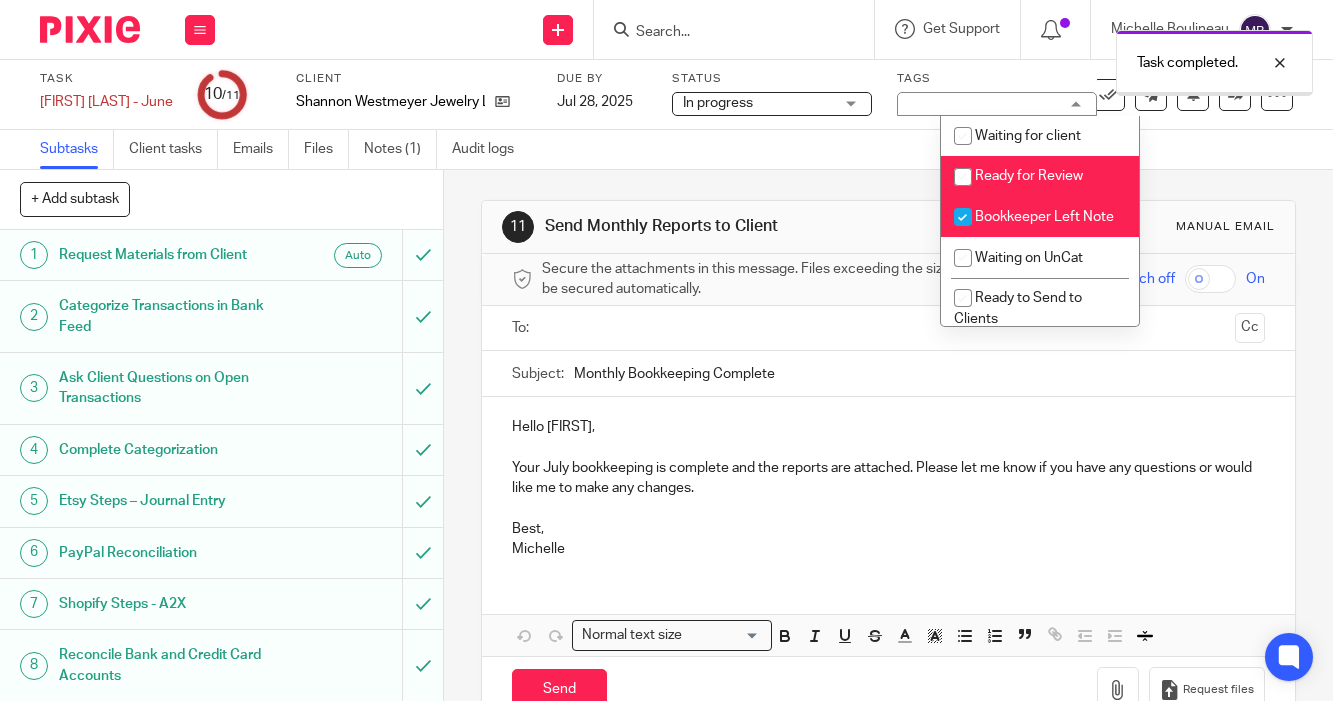 checkbox on "false" 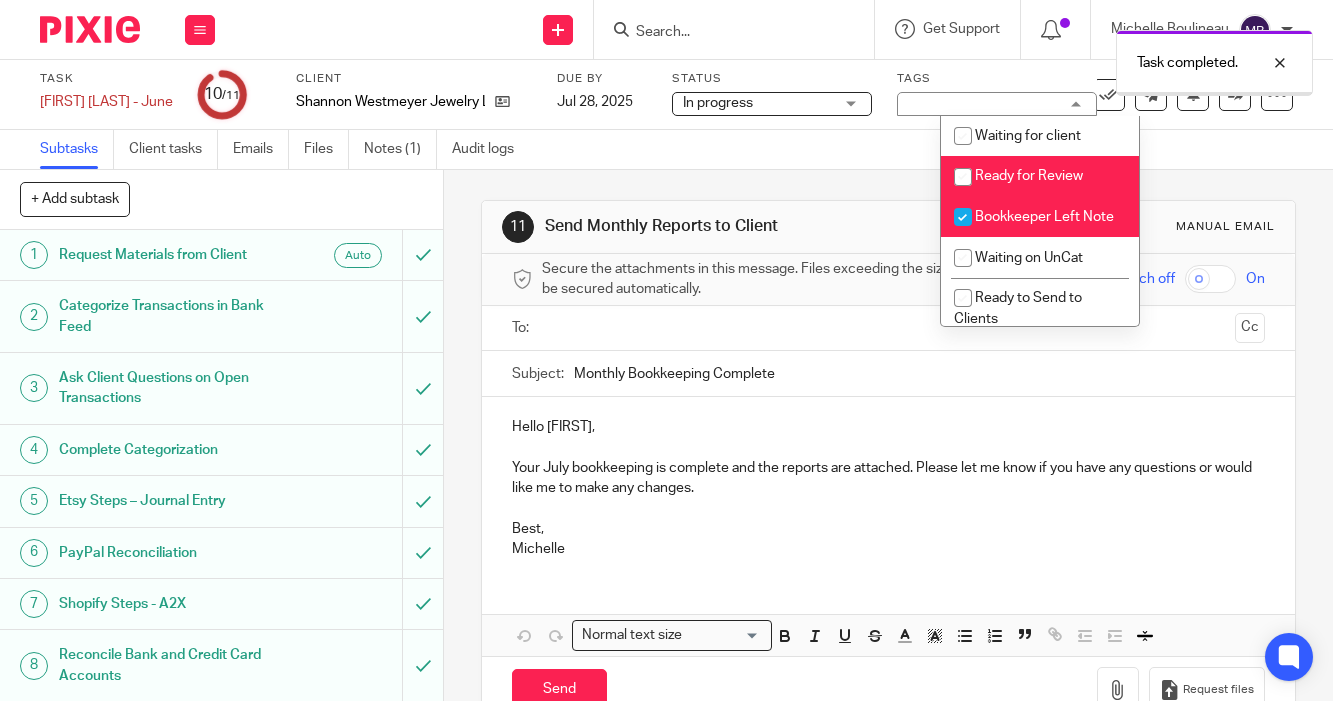 scroll, scrollTop: 0, scrollLeft: 0, axis: both 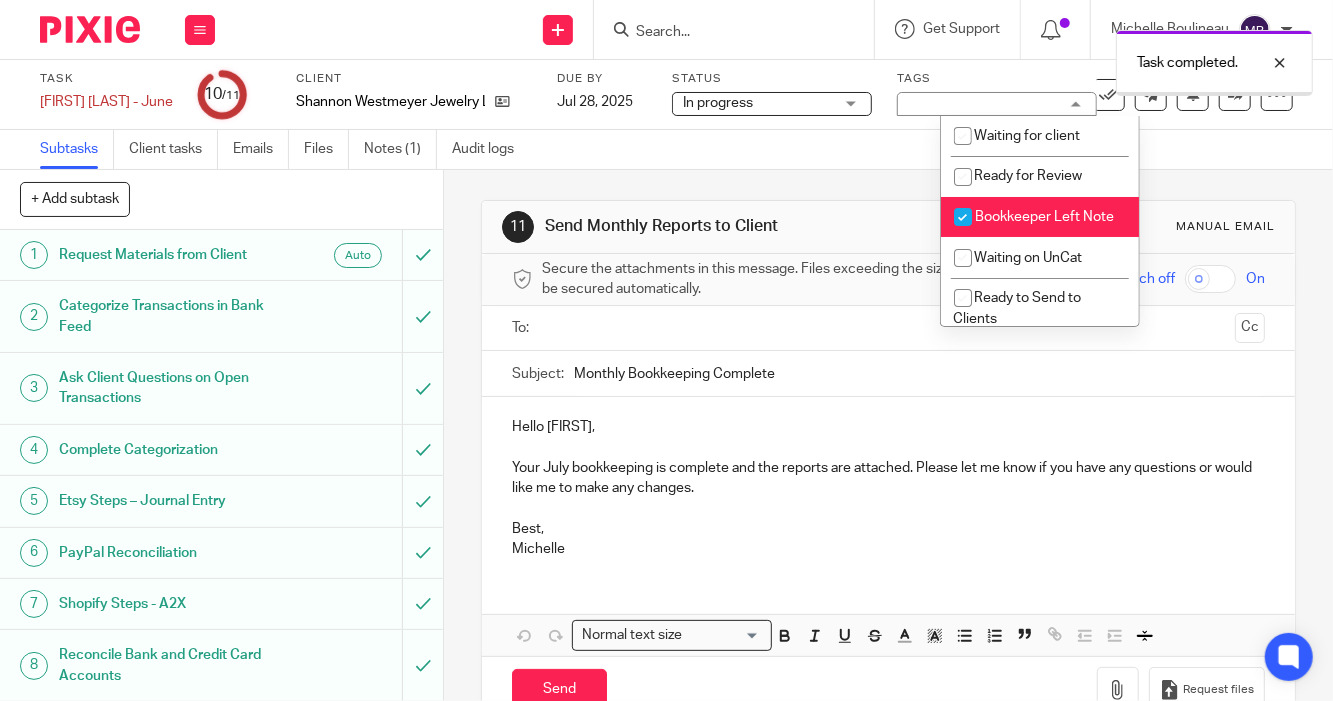 click on "Bookkeeper Left Note" at bounding box center [1040, 217] 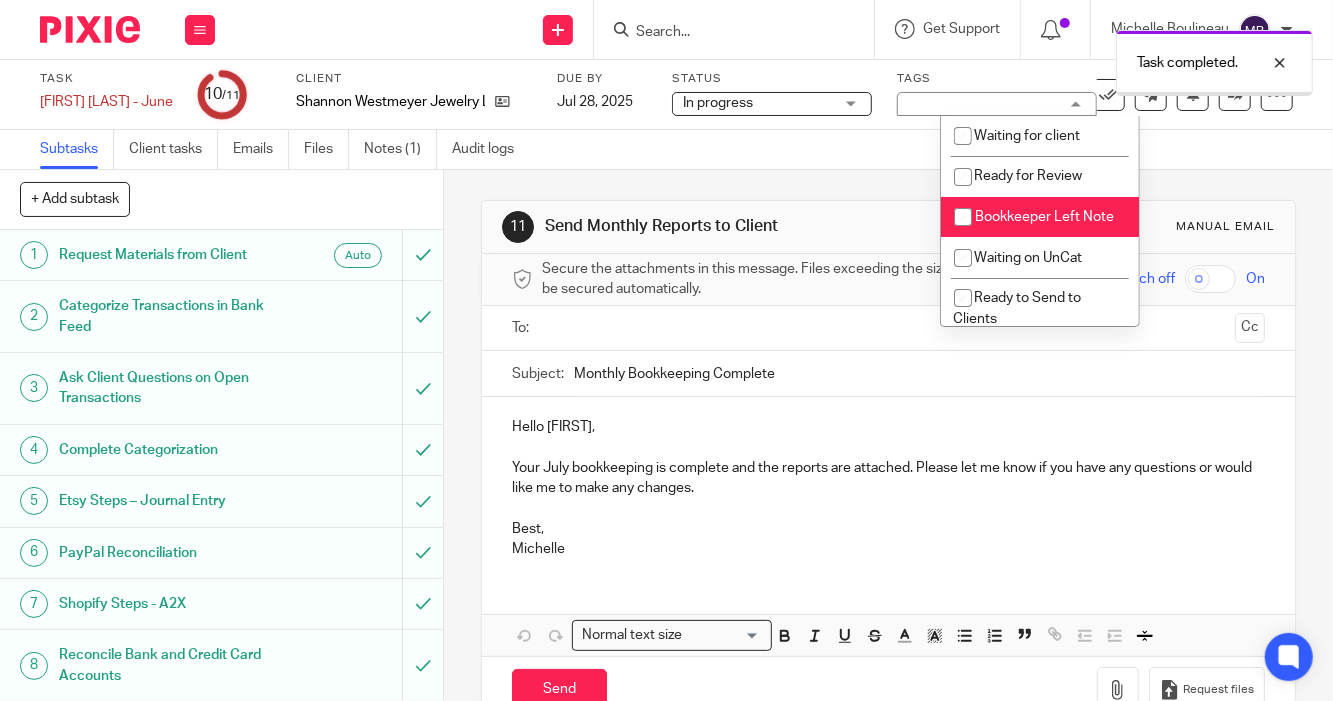 checkbox on "false" 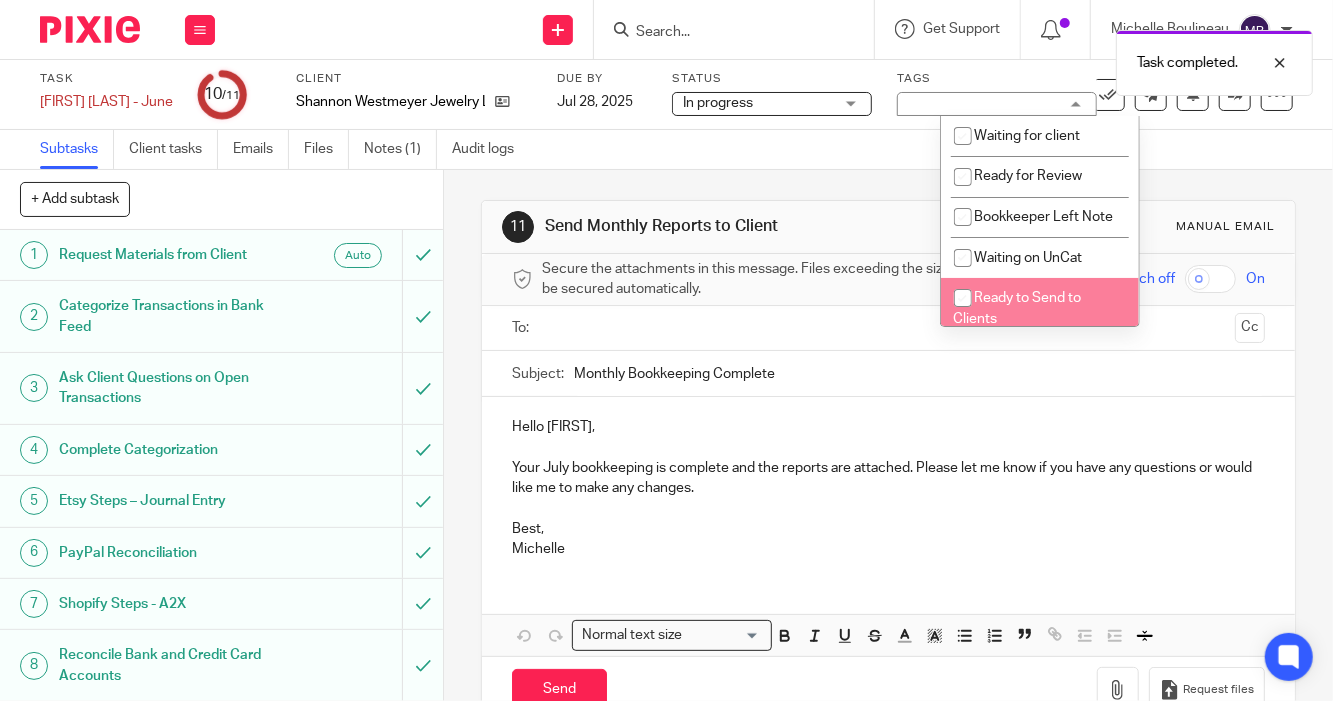click on "Ready to Send to Clients" at bounding box center (1018, 308) 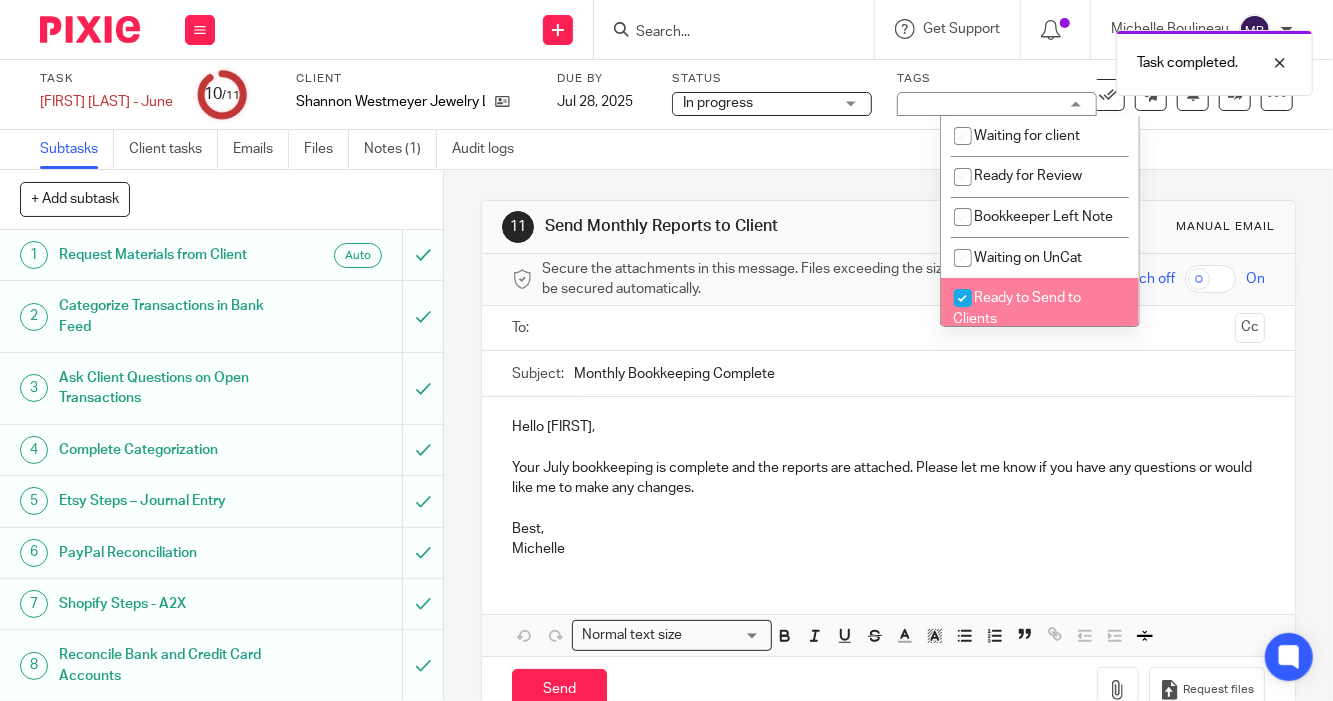checkbox on "true" 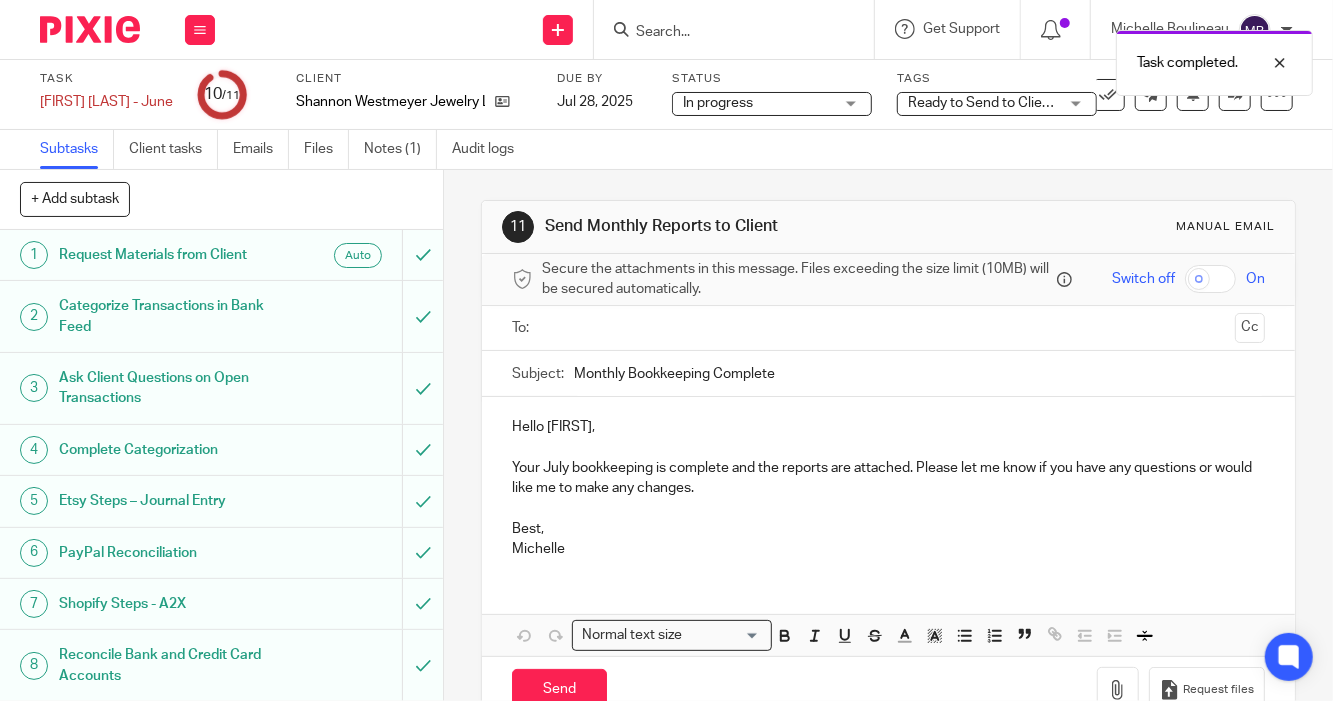 click on "Subtasks
Client tasks
Emails
Files
Notes (1)
Audit logs" at bounding box center (666, 150) 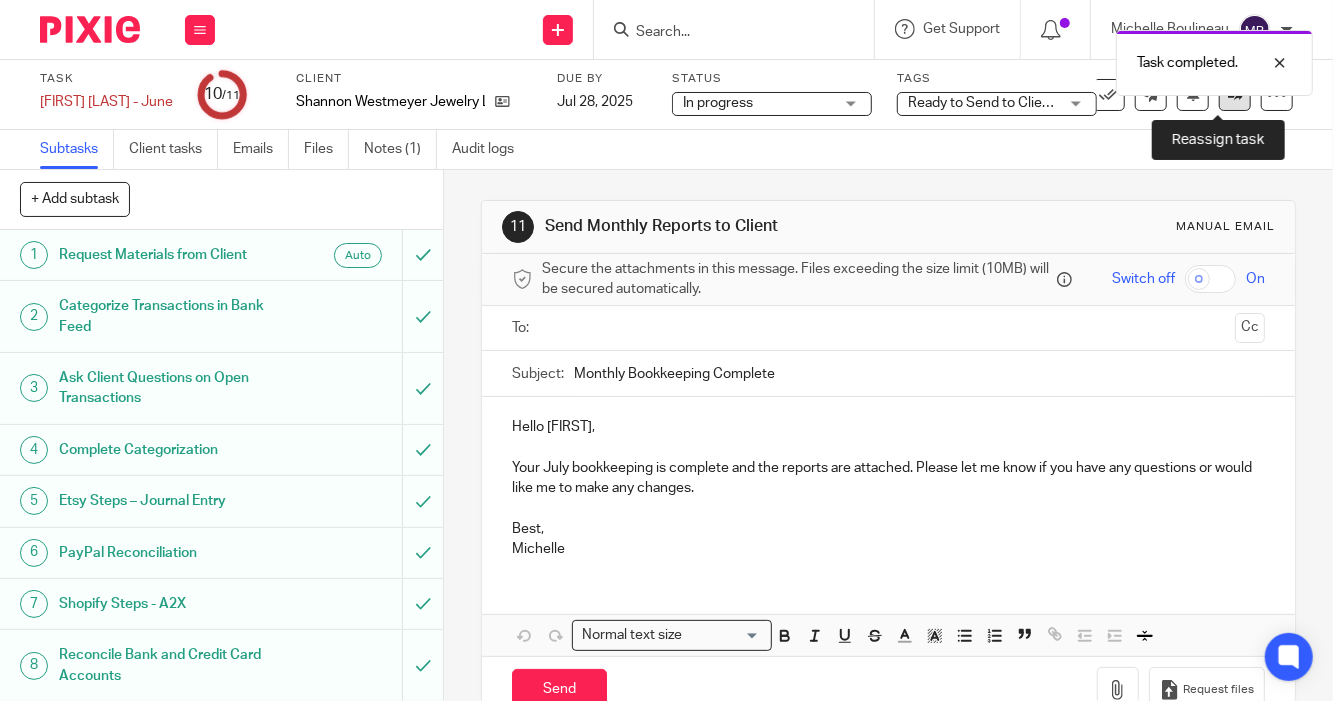 click at bounding box center [1235, 94] 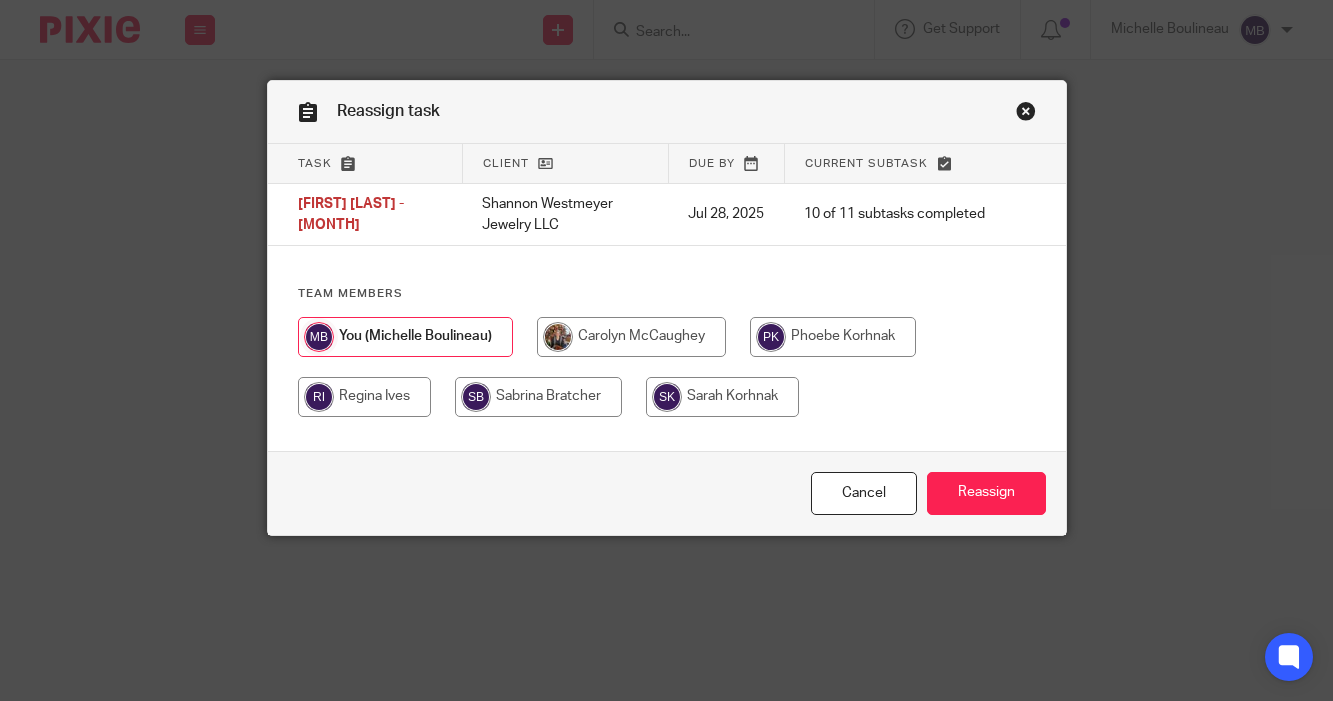 scroll, scrollTop: 0, scrollLeft: 0, axis: both 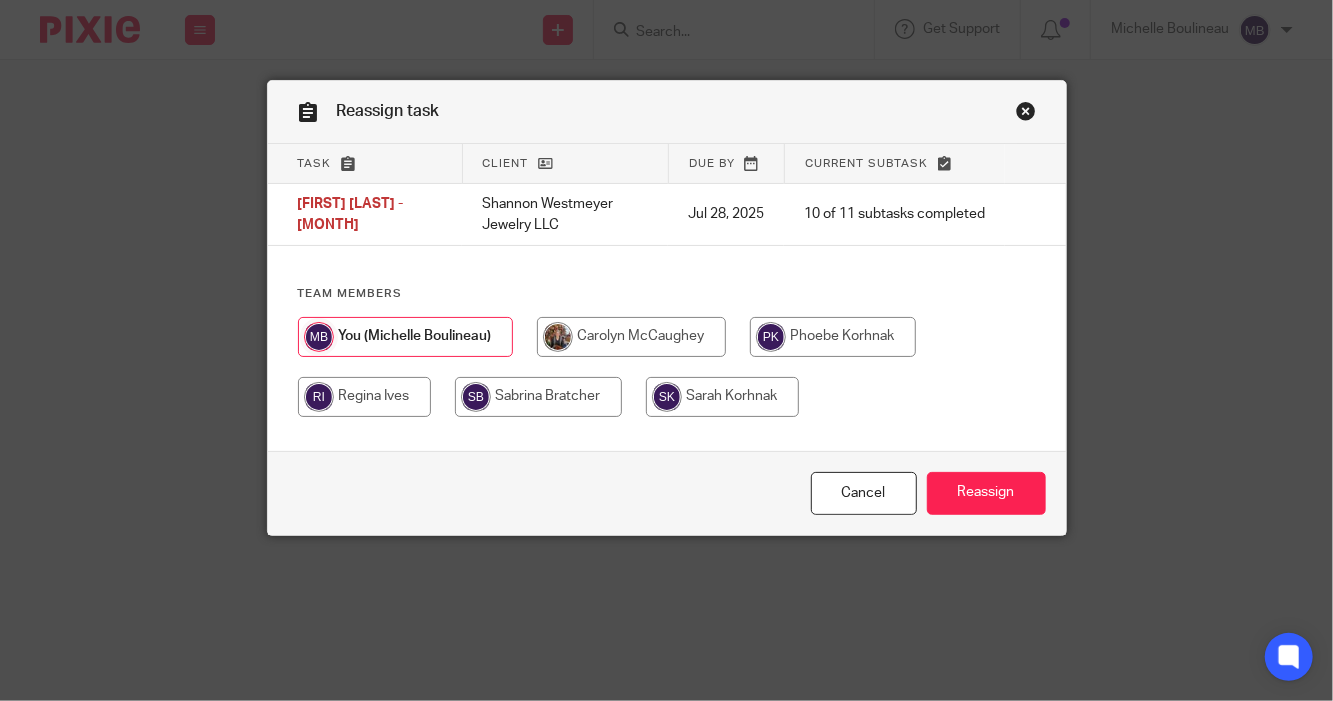 click at bounding box center (833, 337) 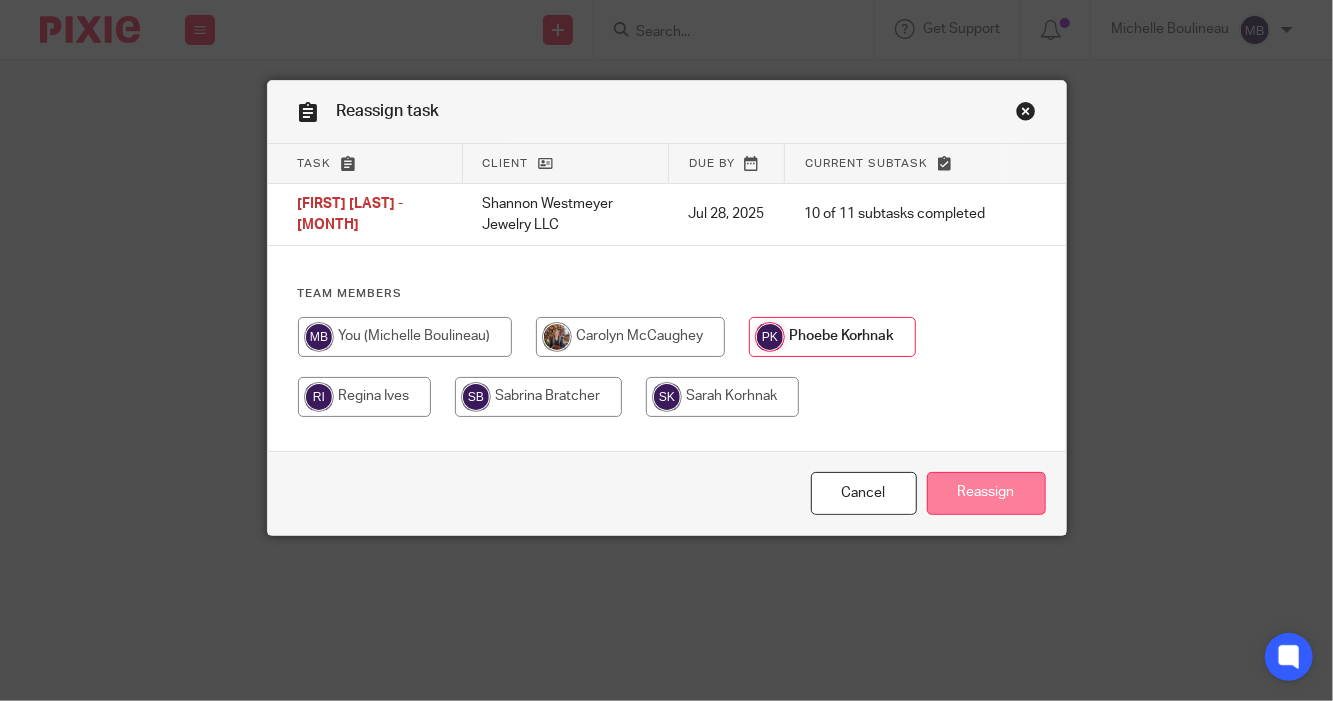 click on "Reassign" at bounding box center [986, 493] 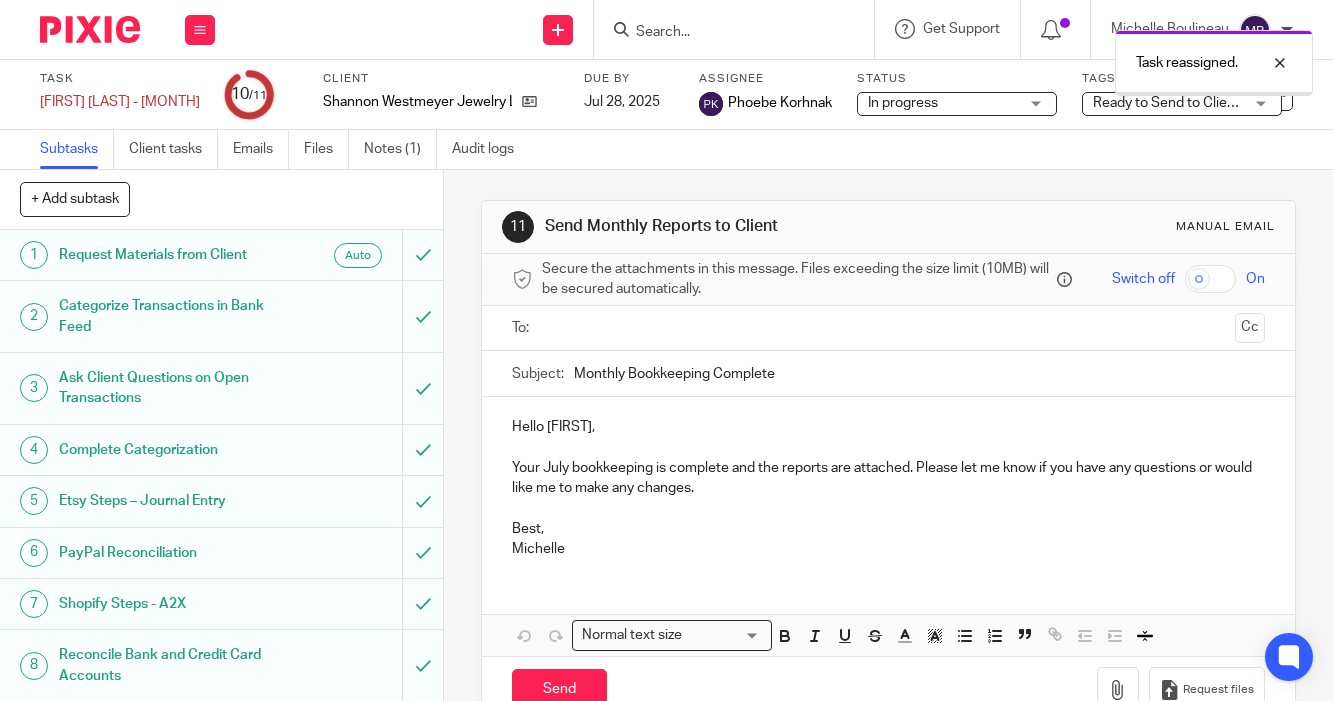 scroll, scrollTop: 0, scrollLeft: 0, axis: both 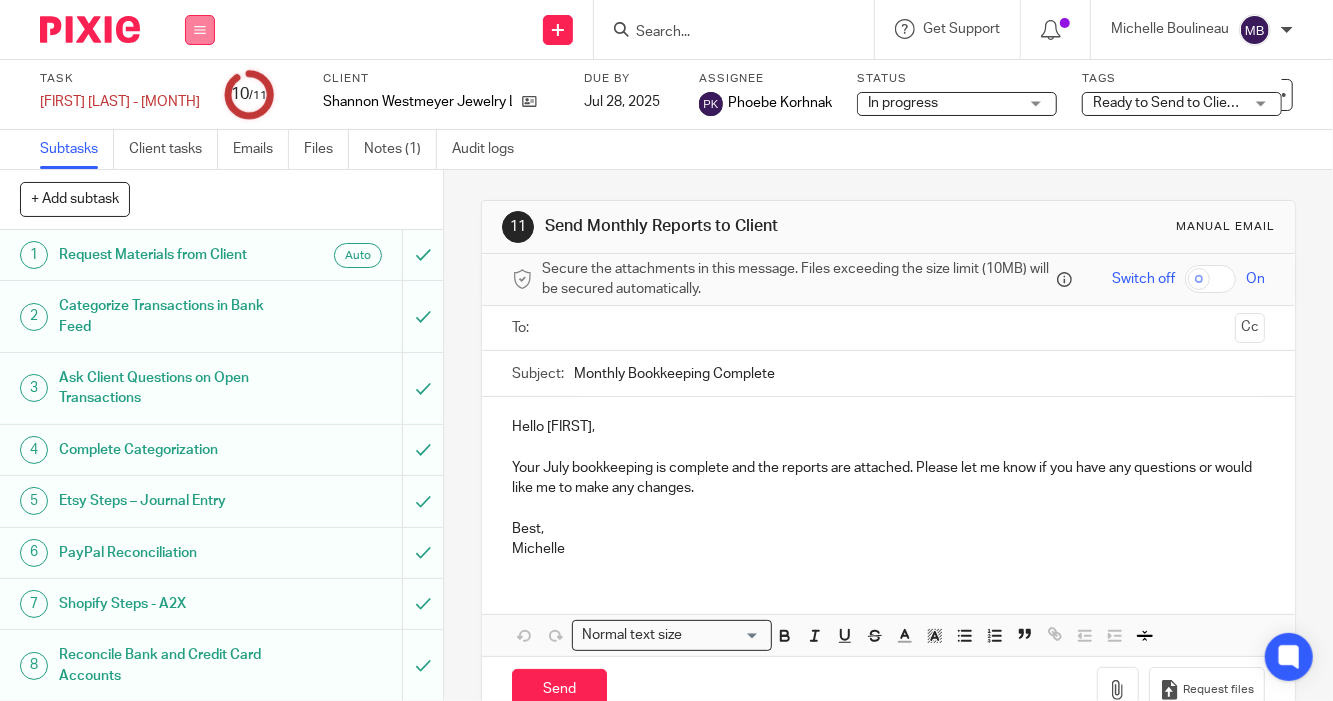 click at bounding box center (200, 30) 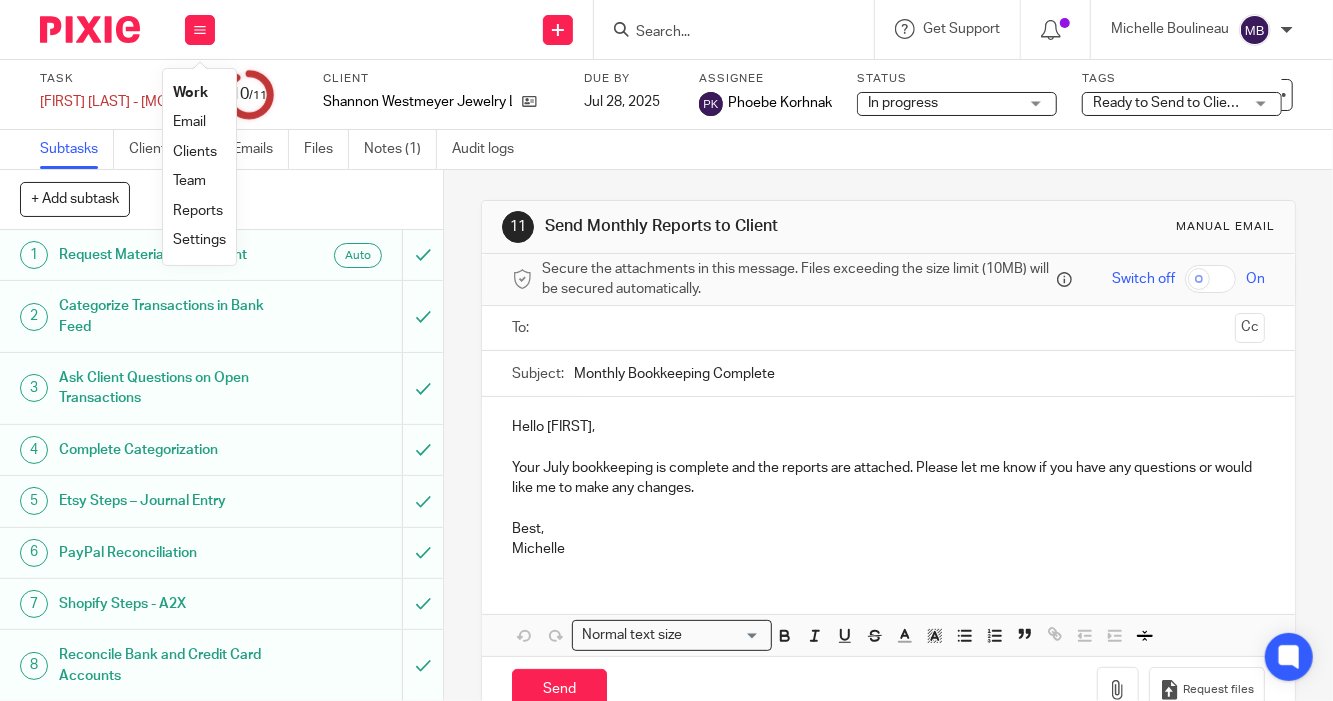 click at bounding box center (734, 29) 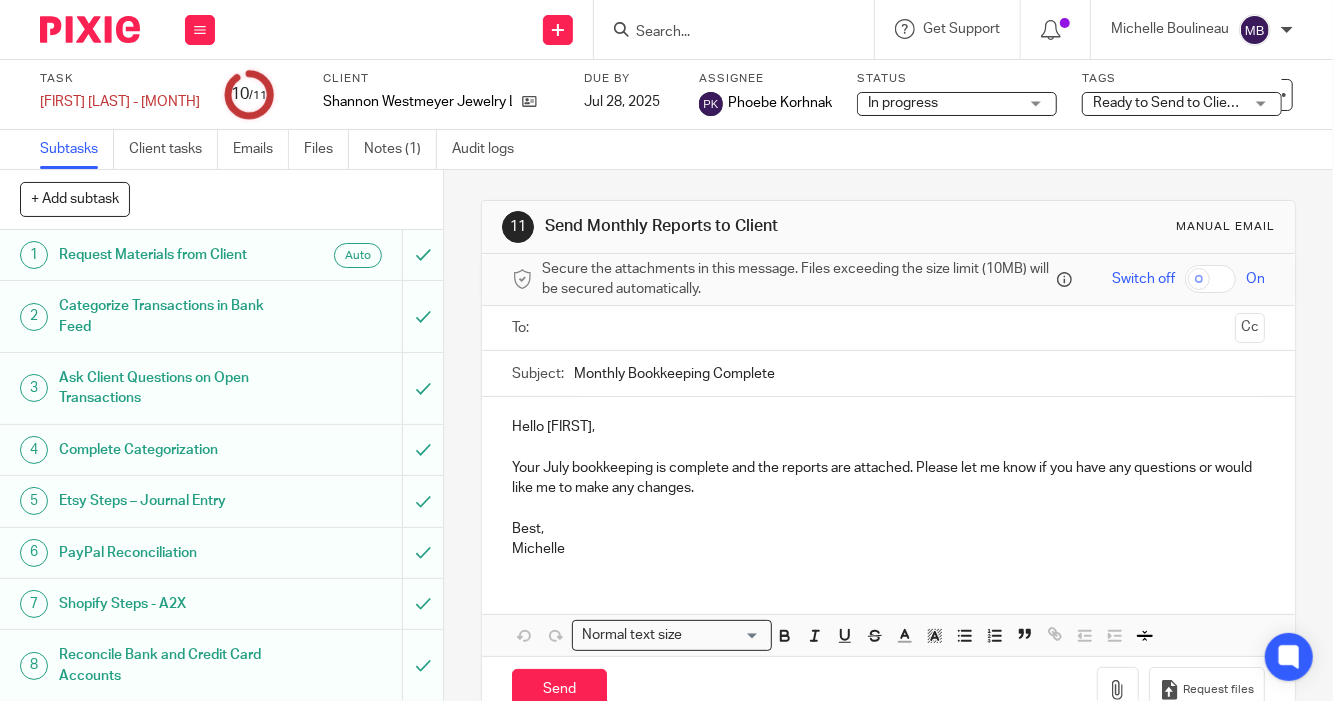 click at bounding box center [734, 29] 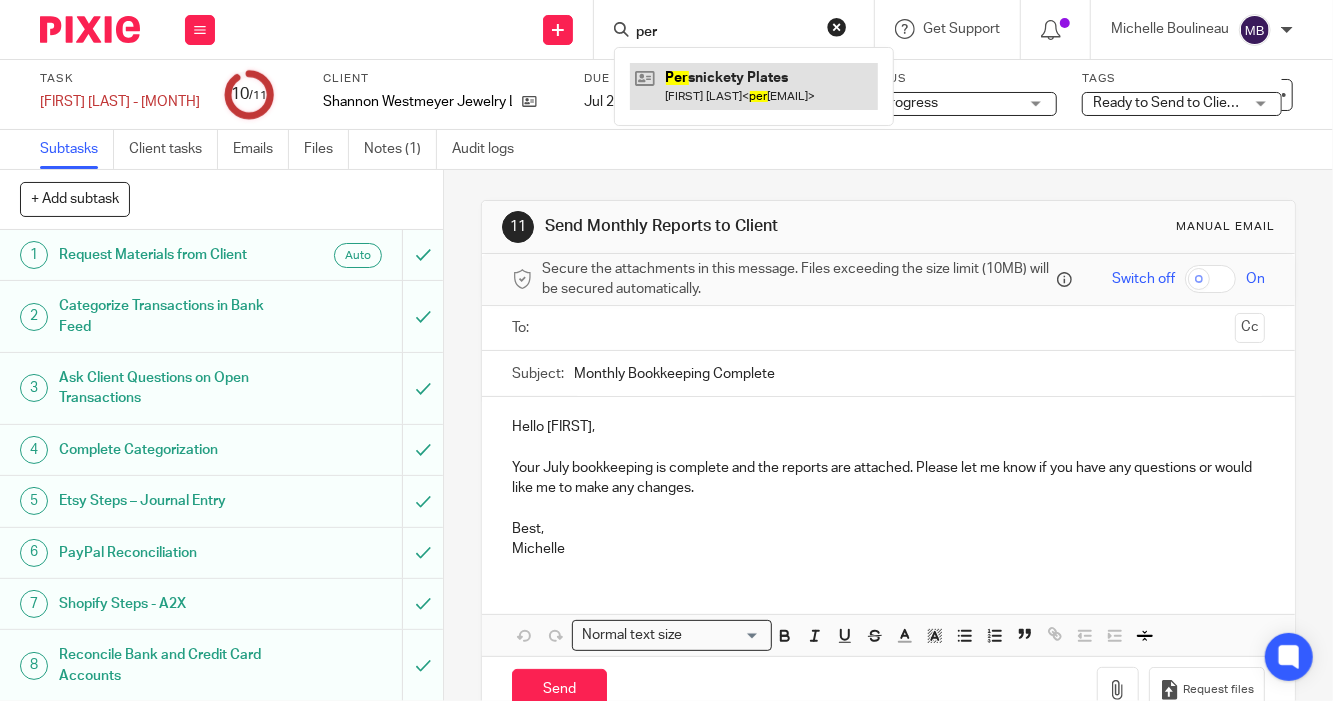 type on "per" 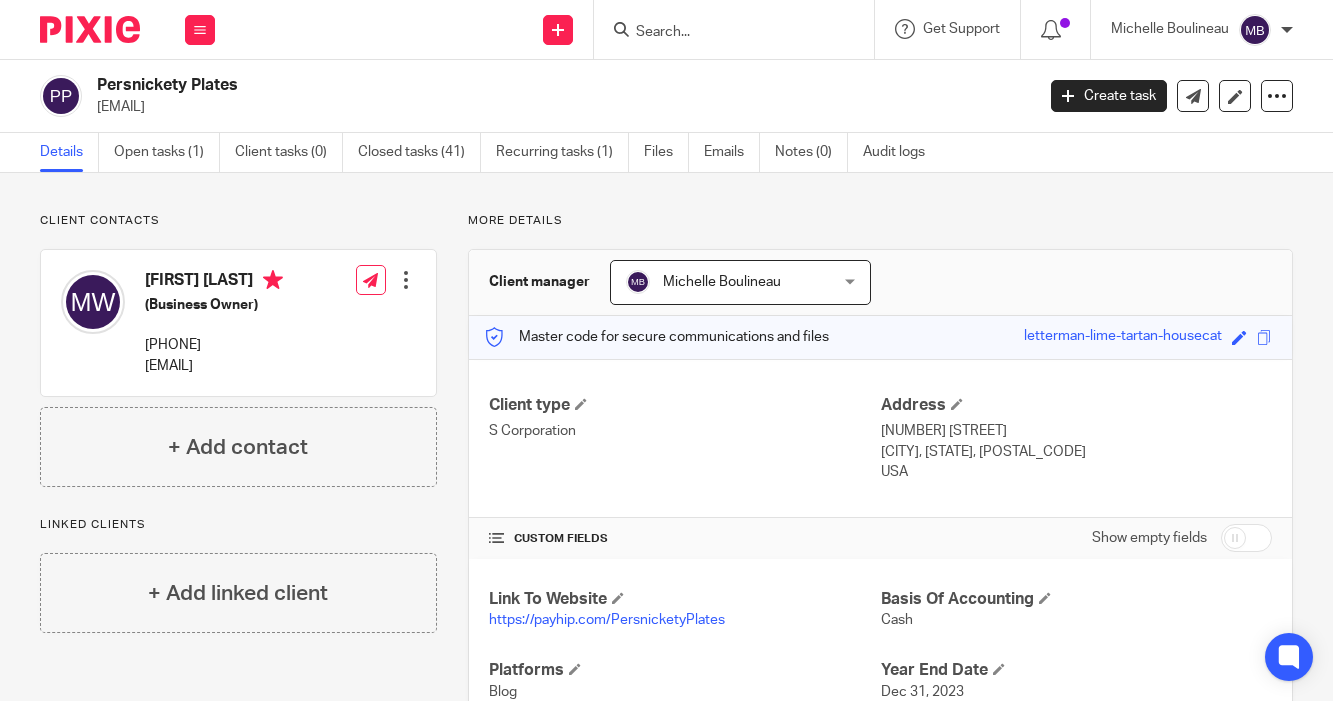 scroll, scrollTop: 0, scrollLeft: 0, axis: both 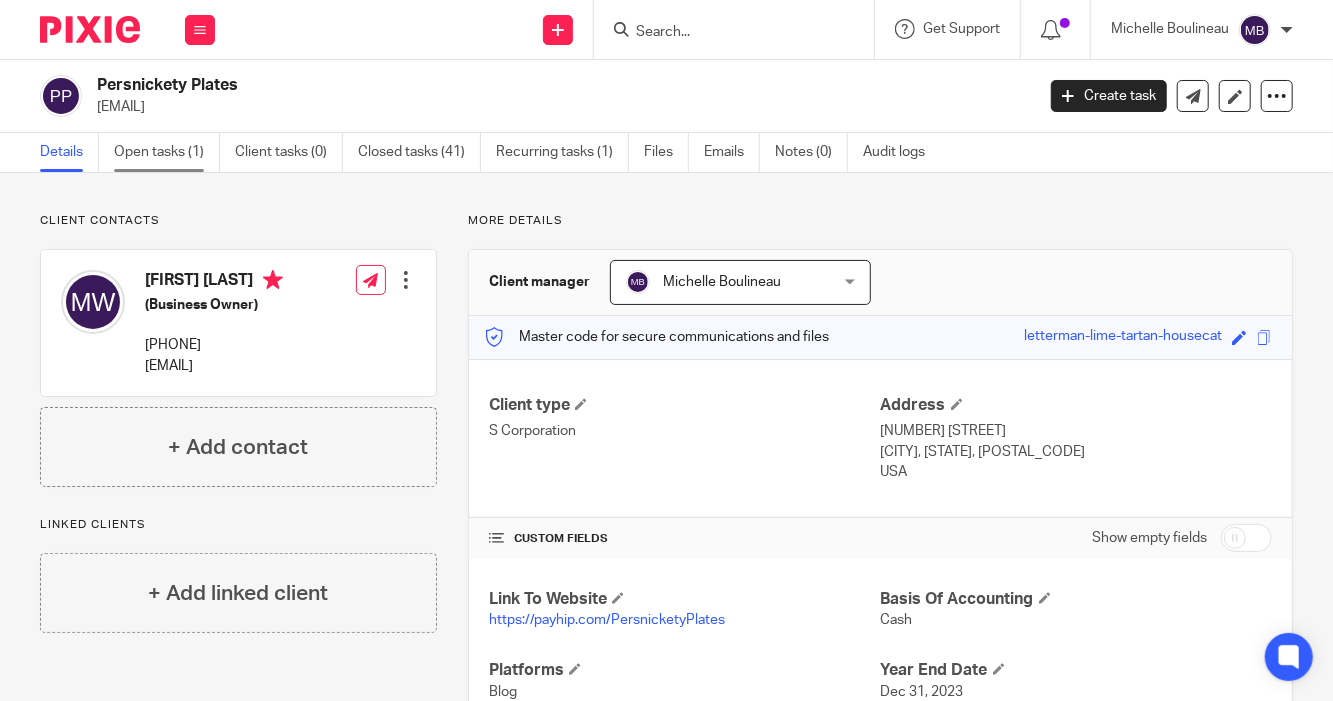 click on "Open tasks (1)" at bounding box center (167, 152) 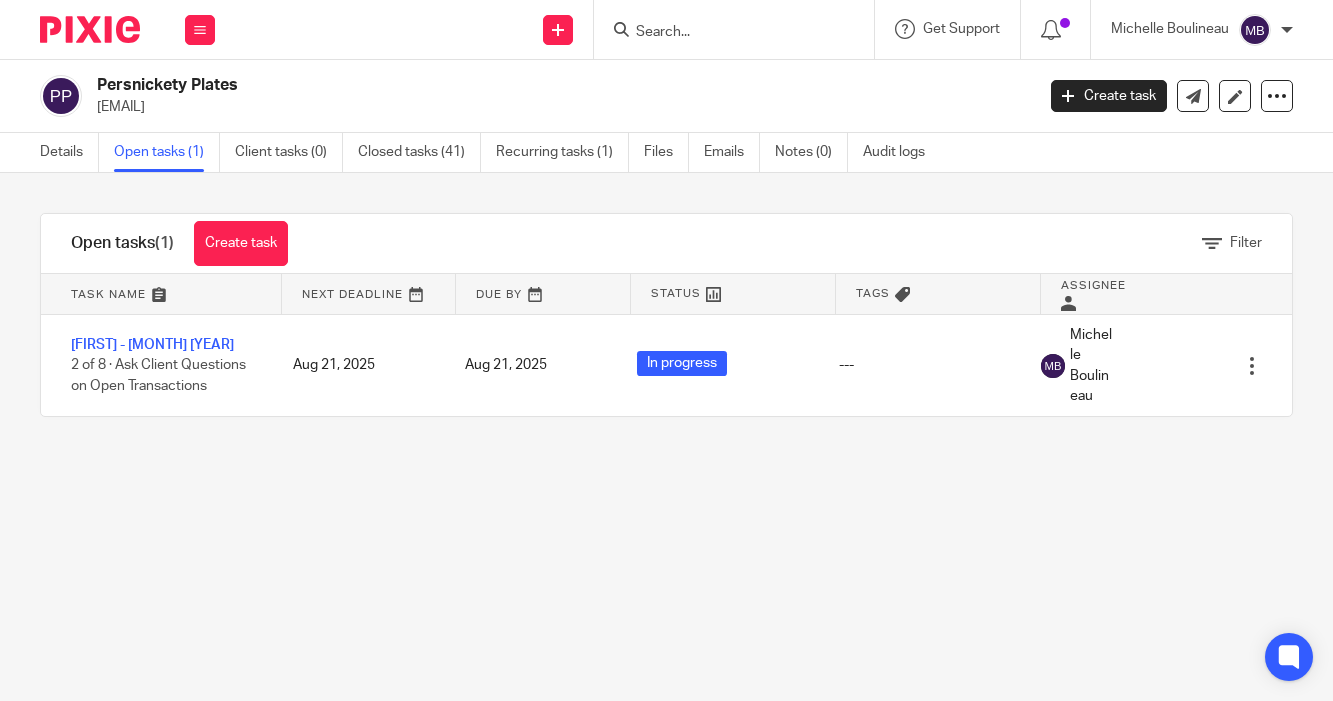 scroll, scrollTop: 0, scrollLeft: 0, axis: both 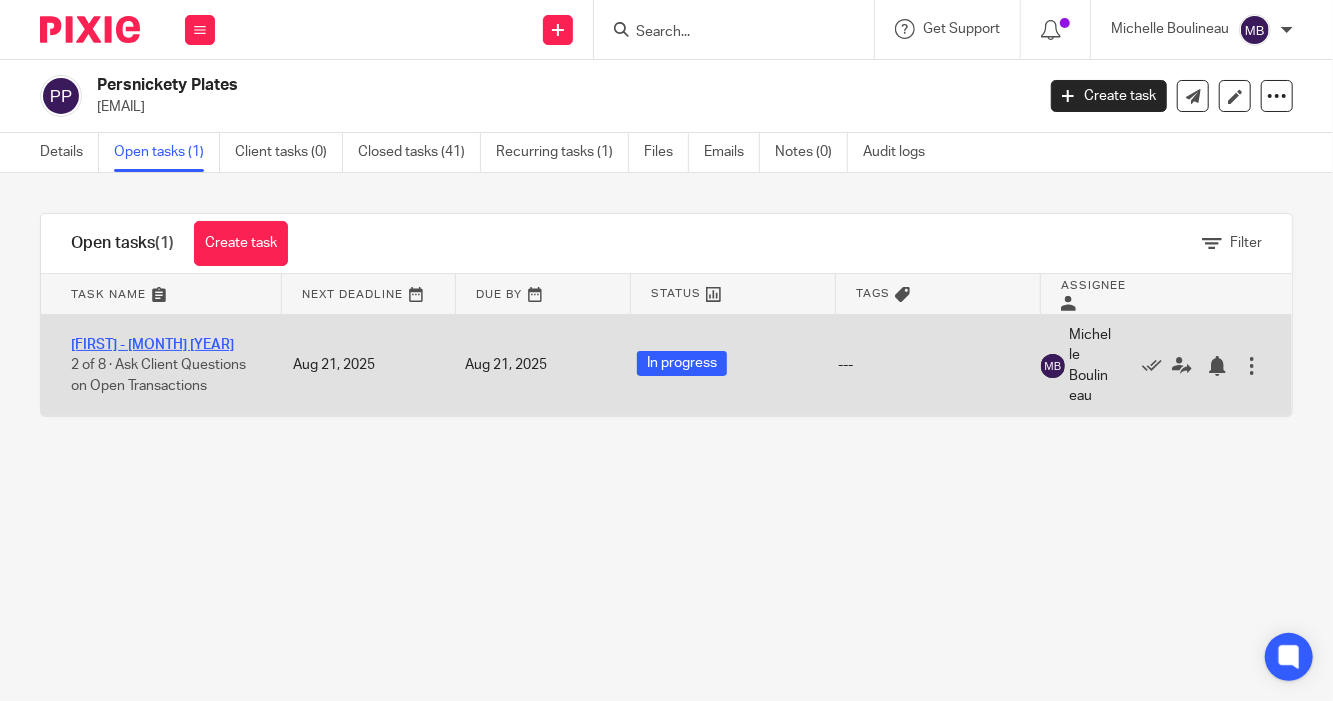 click on "[NAME] - [MONTH] [YEAR]" at bounding box center [152, 345] 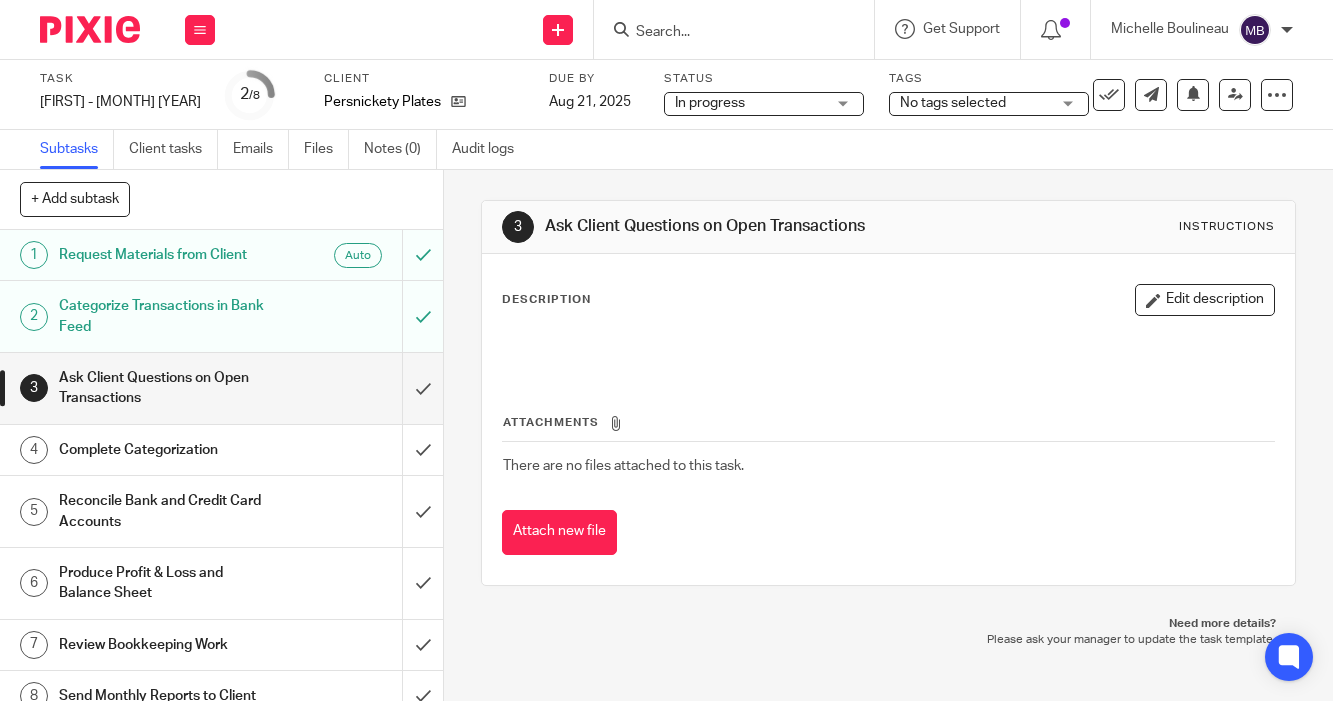 scroll, scrollTop: 0, scrollLeft: 0, axis: both 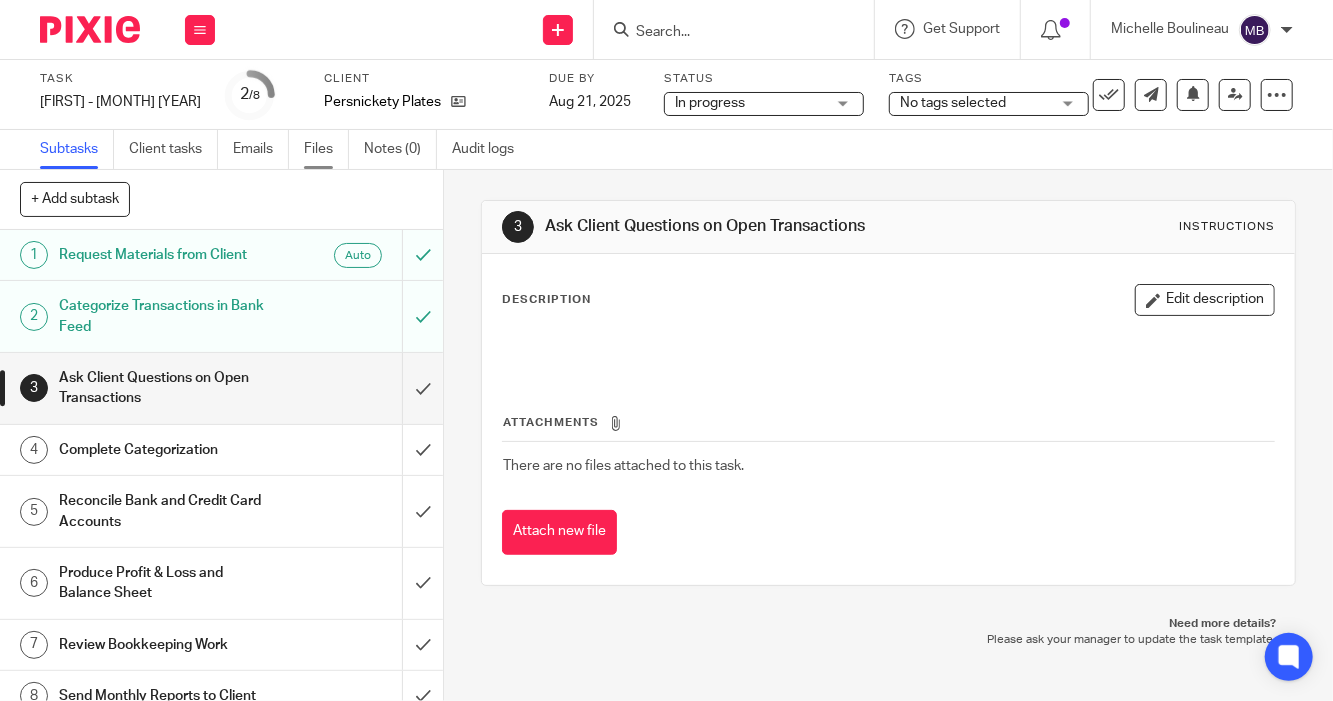 click on "Files" at bounding box center [326, 149] 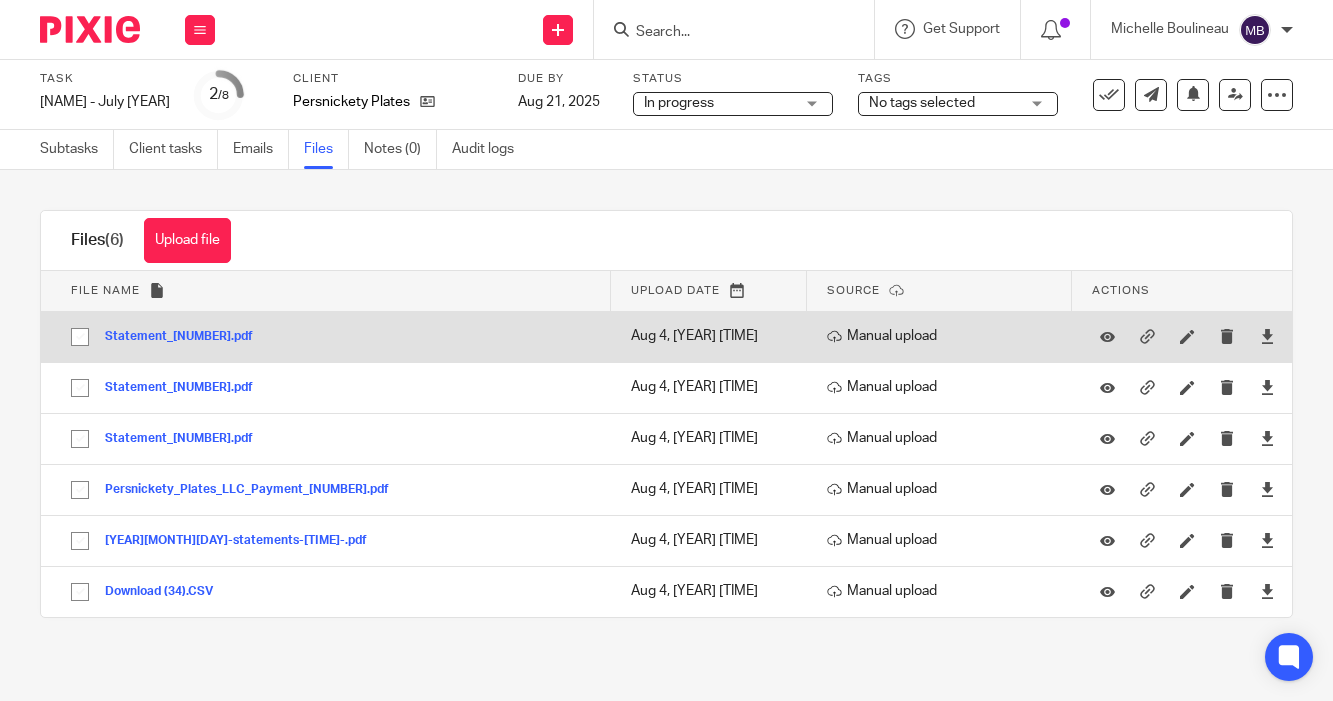 scroll, scrollTop: 0, scrollLeft: 0, axis: both 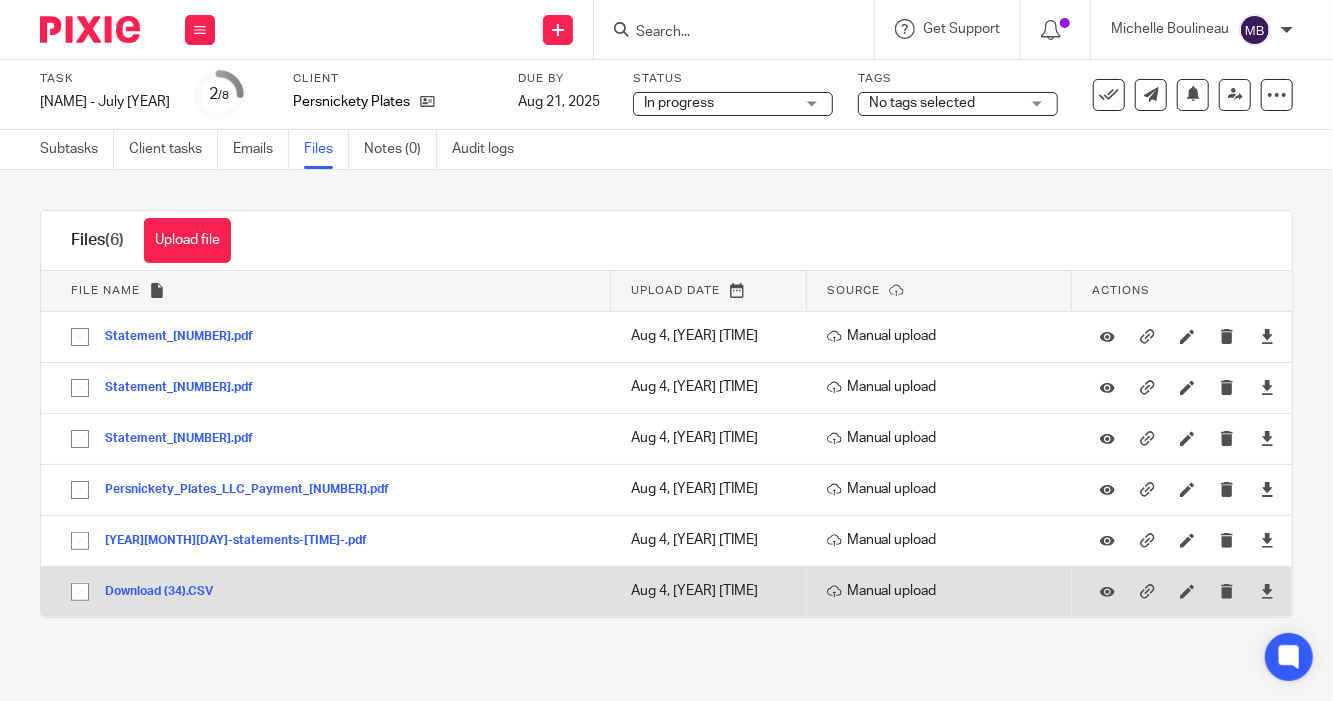 click at bounding box center (1187, 592) 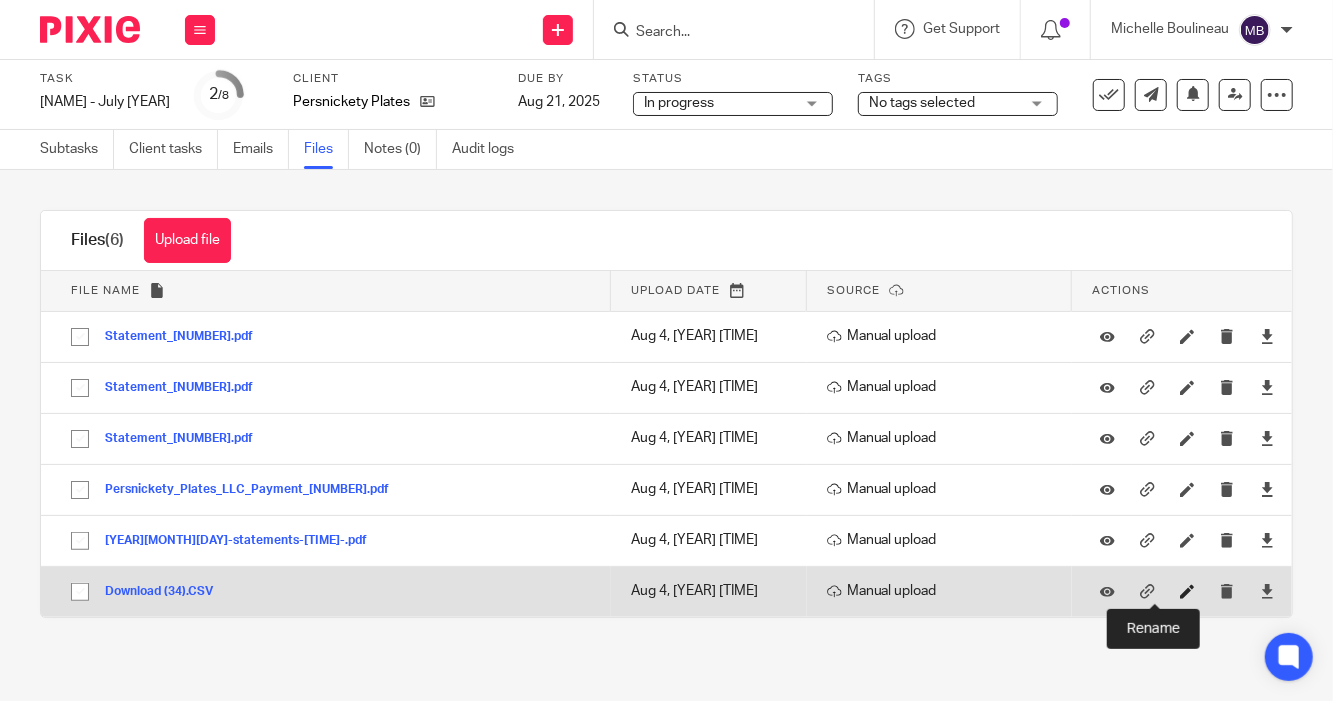click at bounding box center [1187, 591] 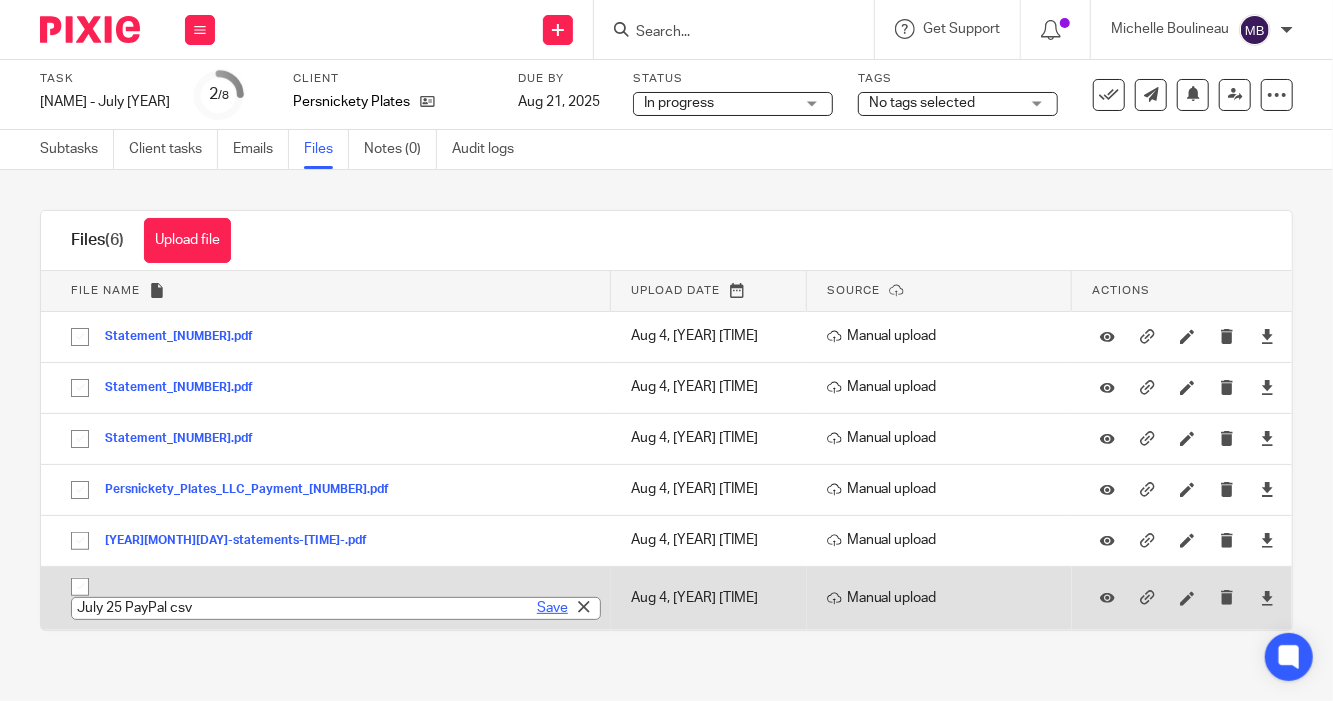 type on "[MONTH] 25 PayPal csv" 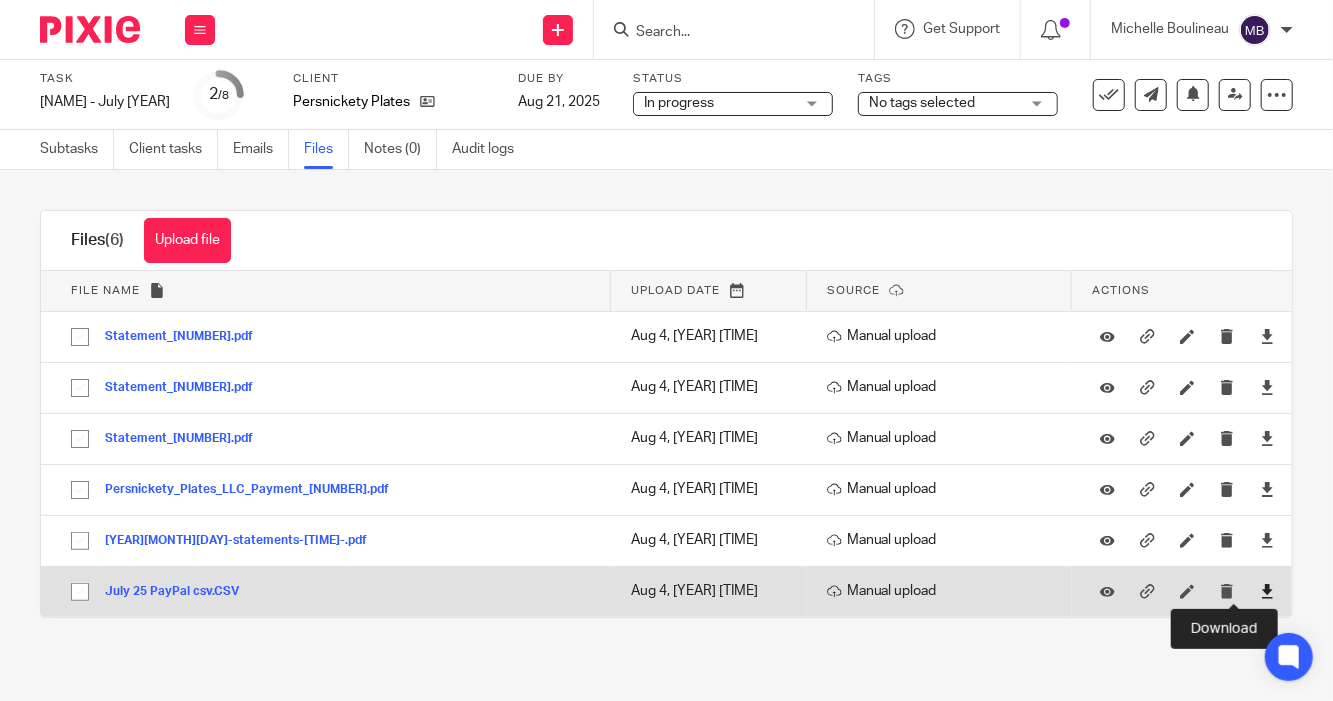 click at bounding box center (1267, 591) 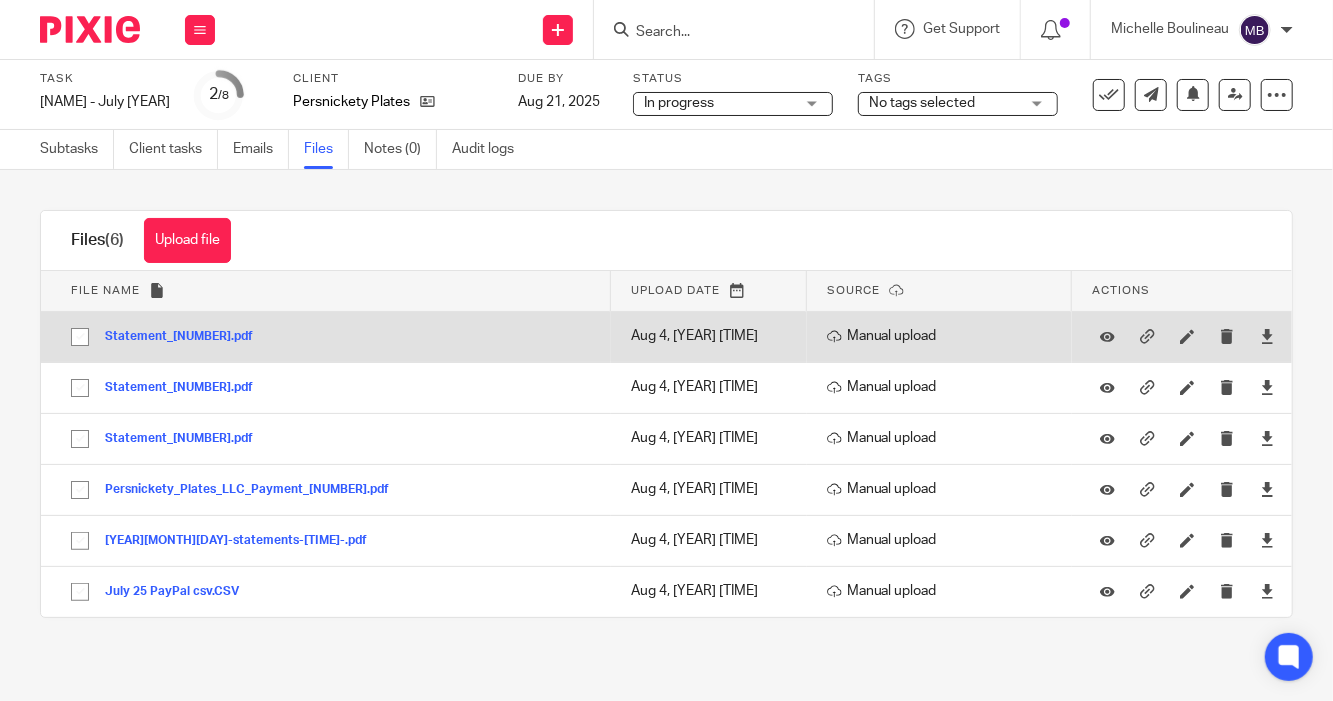 click on "Statement_158885904.pdf" at bounding box center [186, 337] 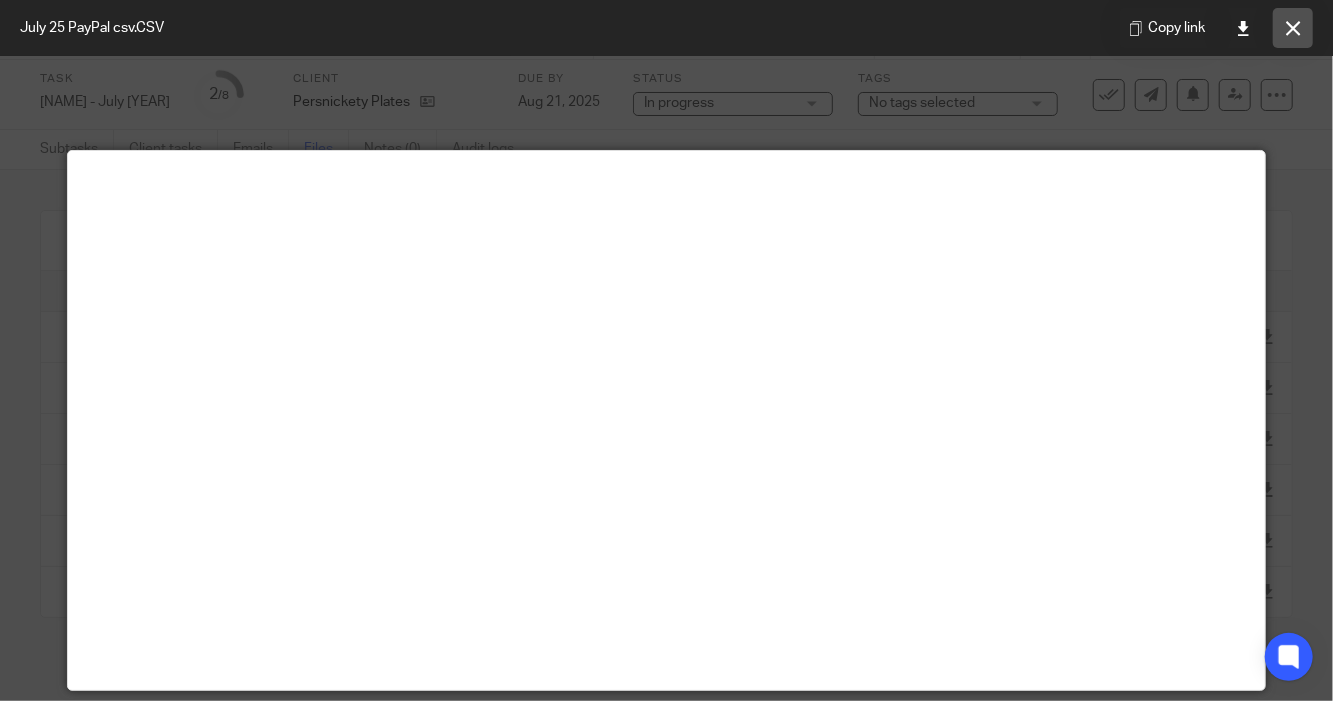 click at bounding box center [1293, 28] 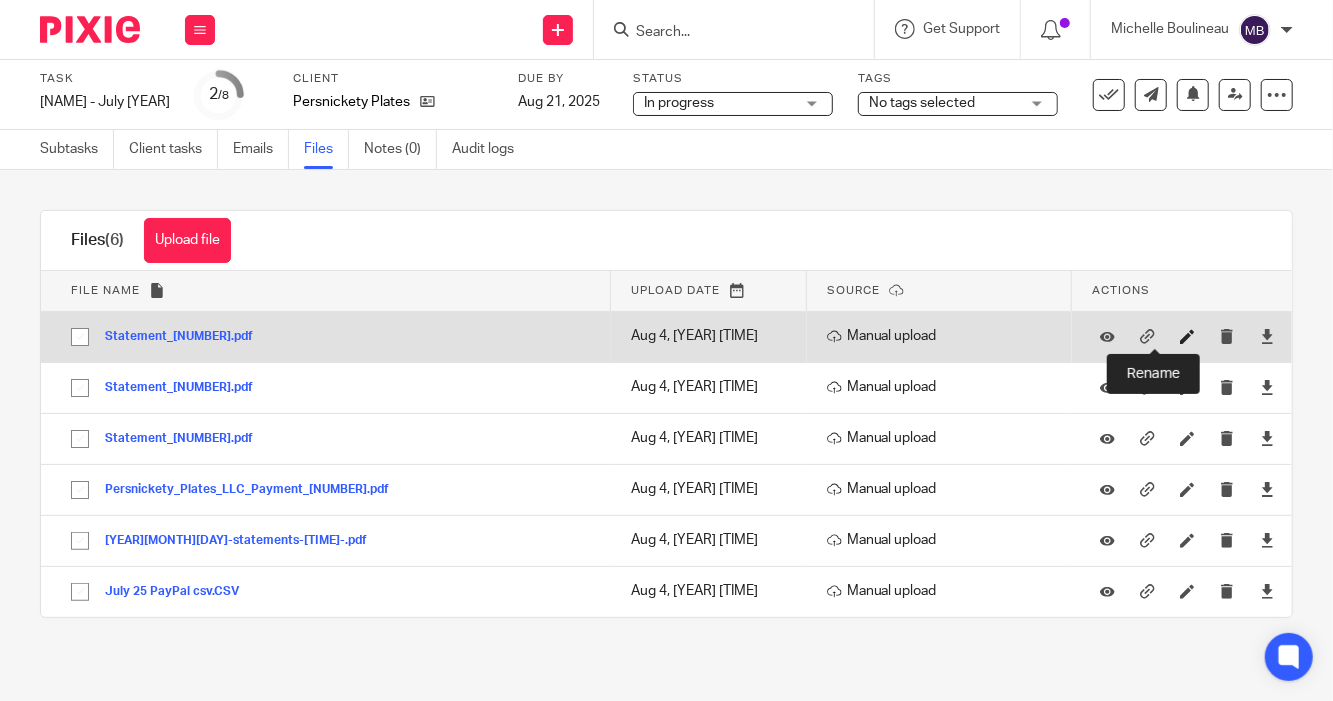 click at bounding box center (1187, 336) 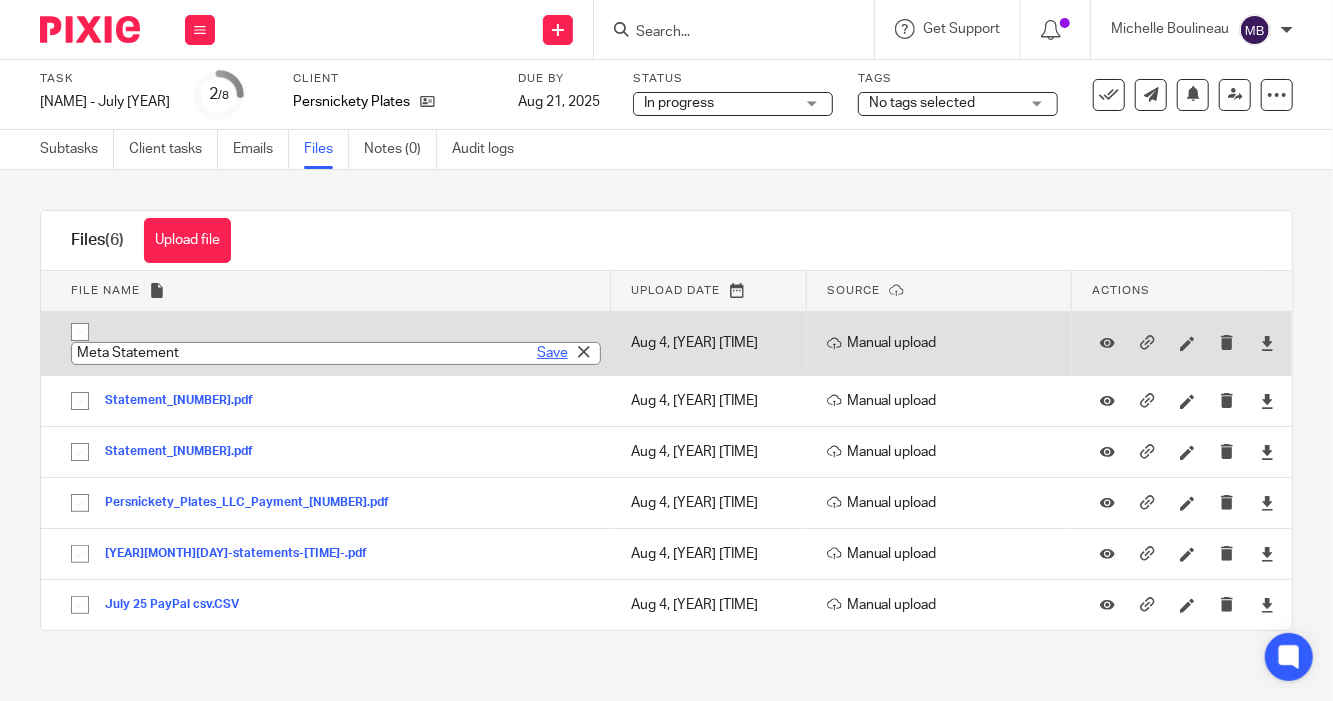 type on "Meta Statement" 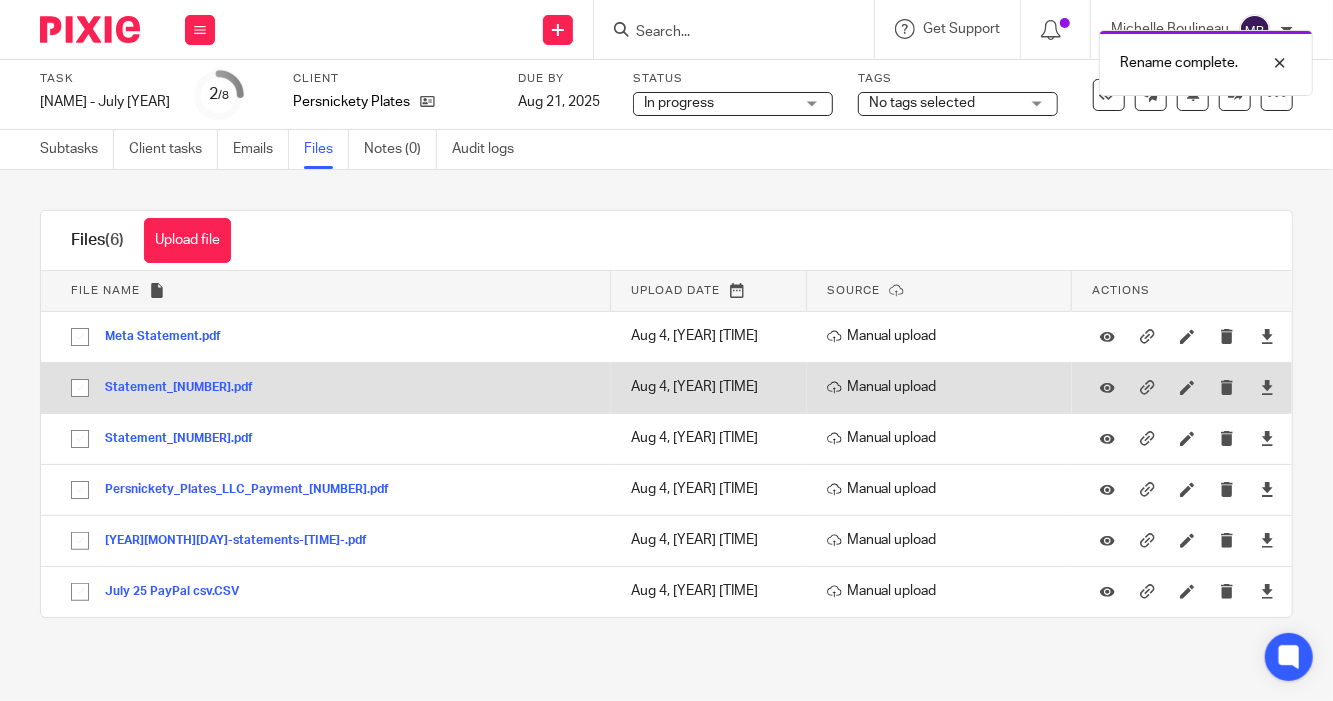 click on "Statement_153920147.pdf" at bounding box center [186, 388] 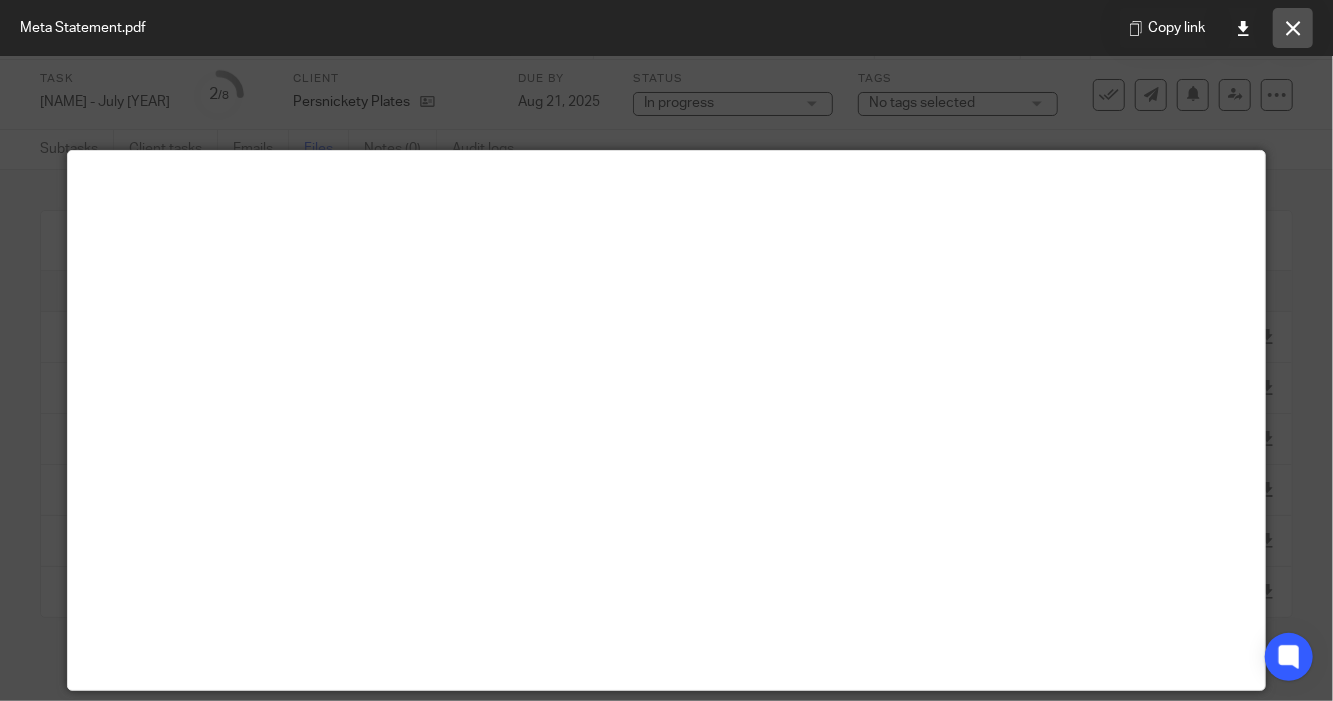 click at bounding box center (1293, 28) 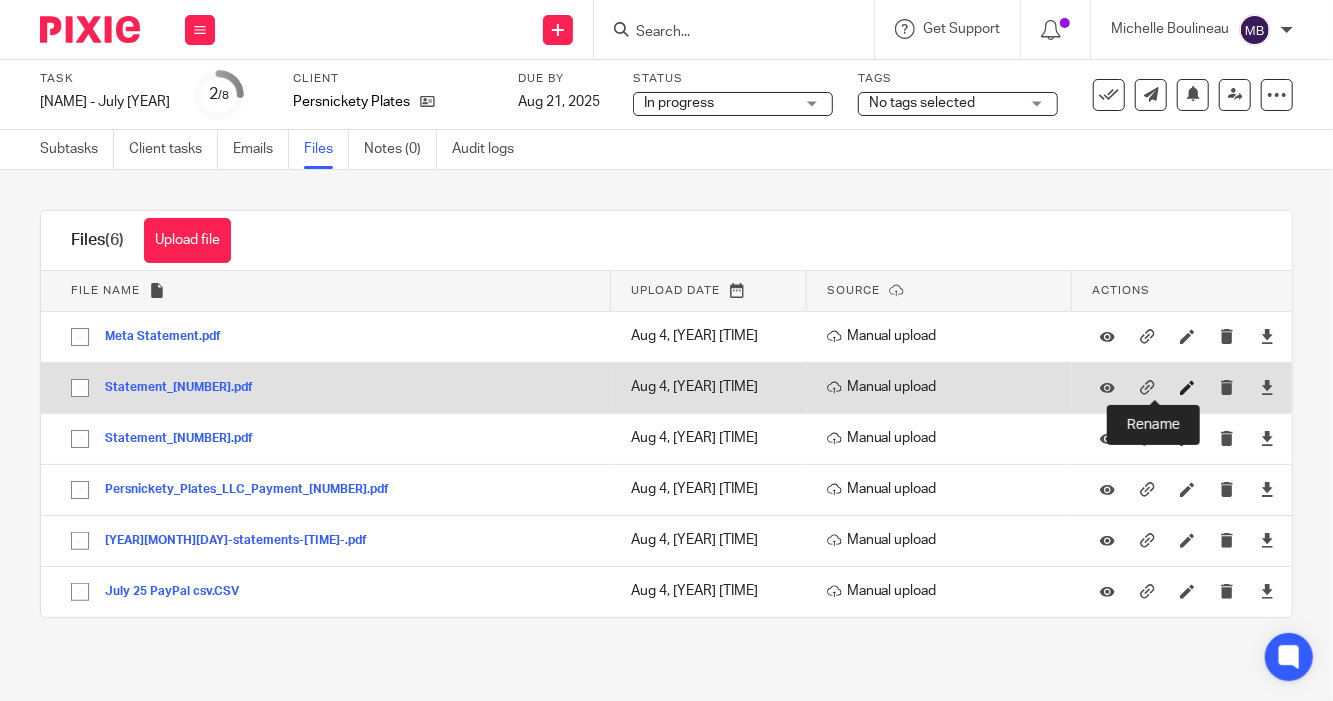 click at bounding box center [1187, 387] 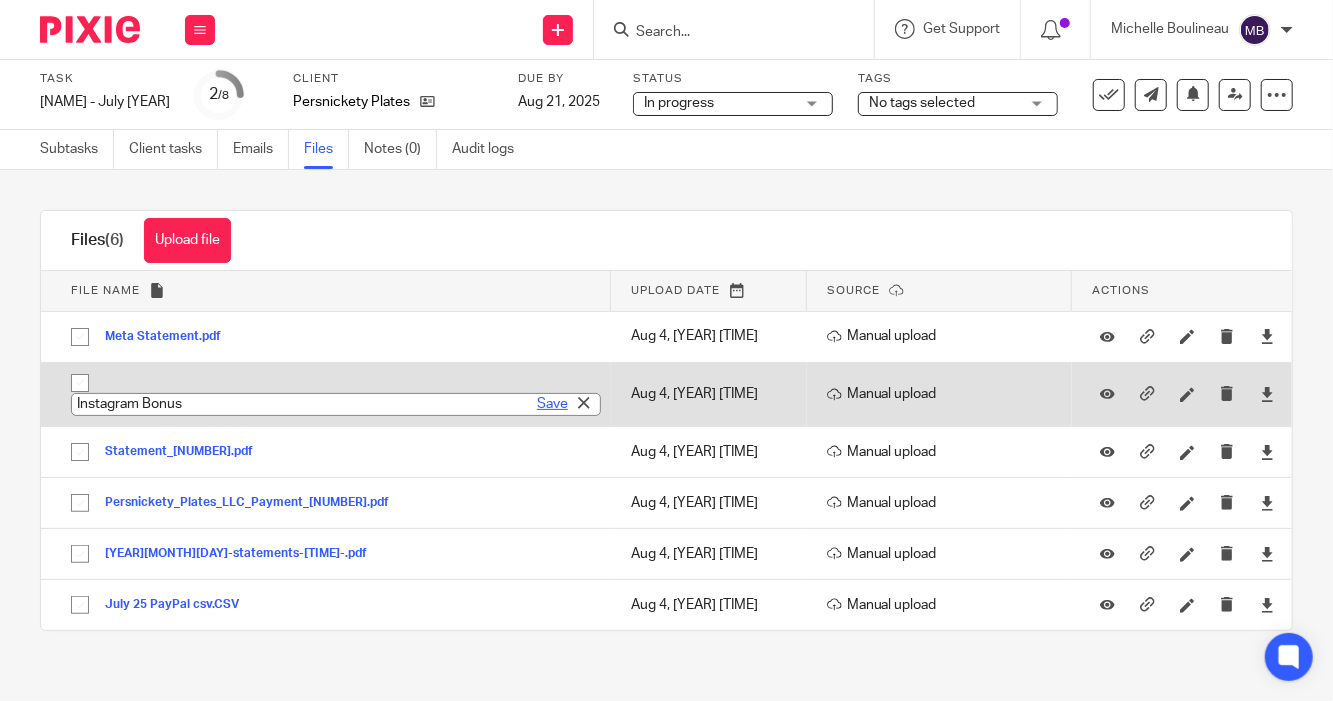 type on "Instagram Bonus" 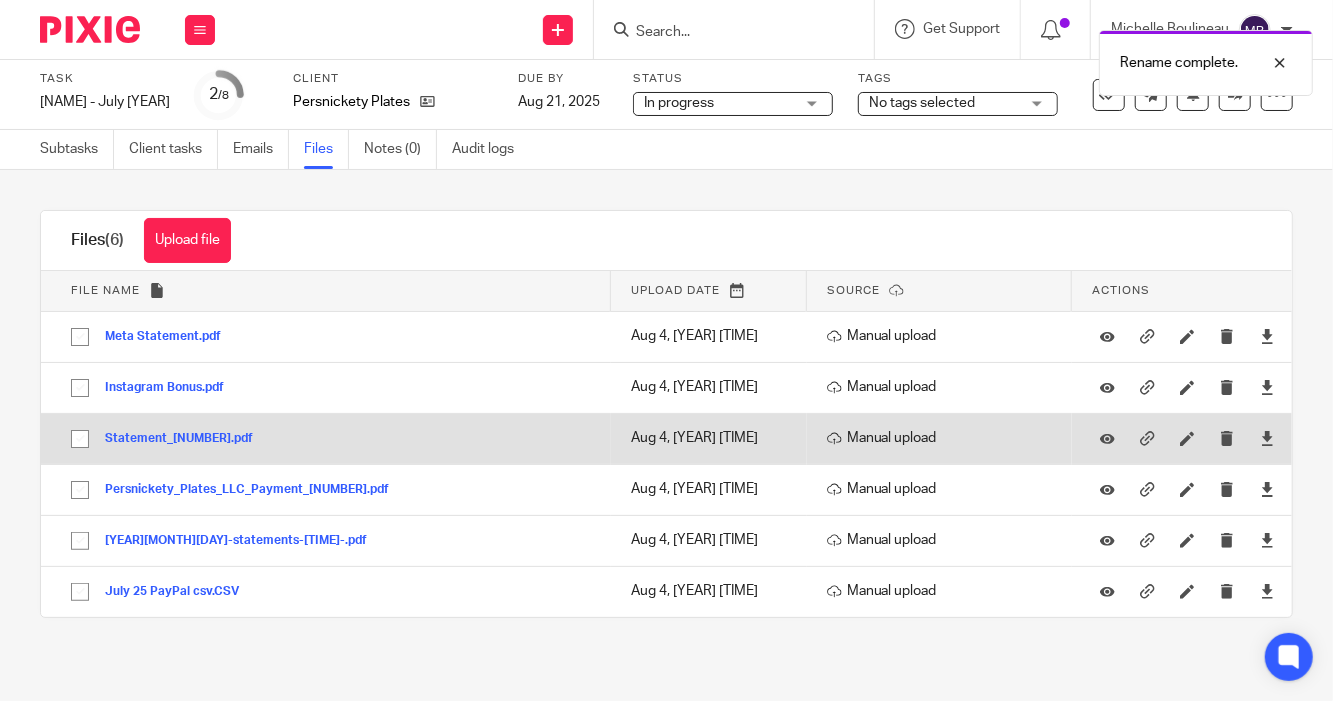click on "Statement_155550695.pdf" at bounding box center (186, 439) 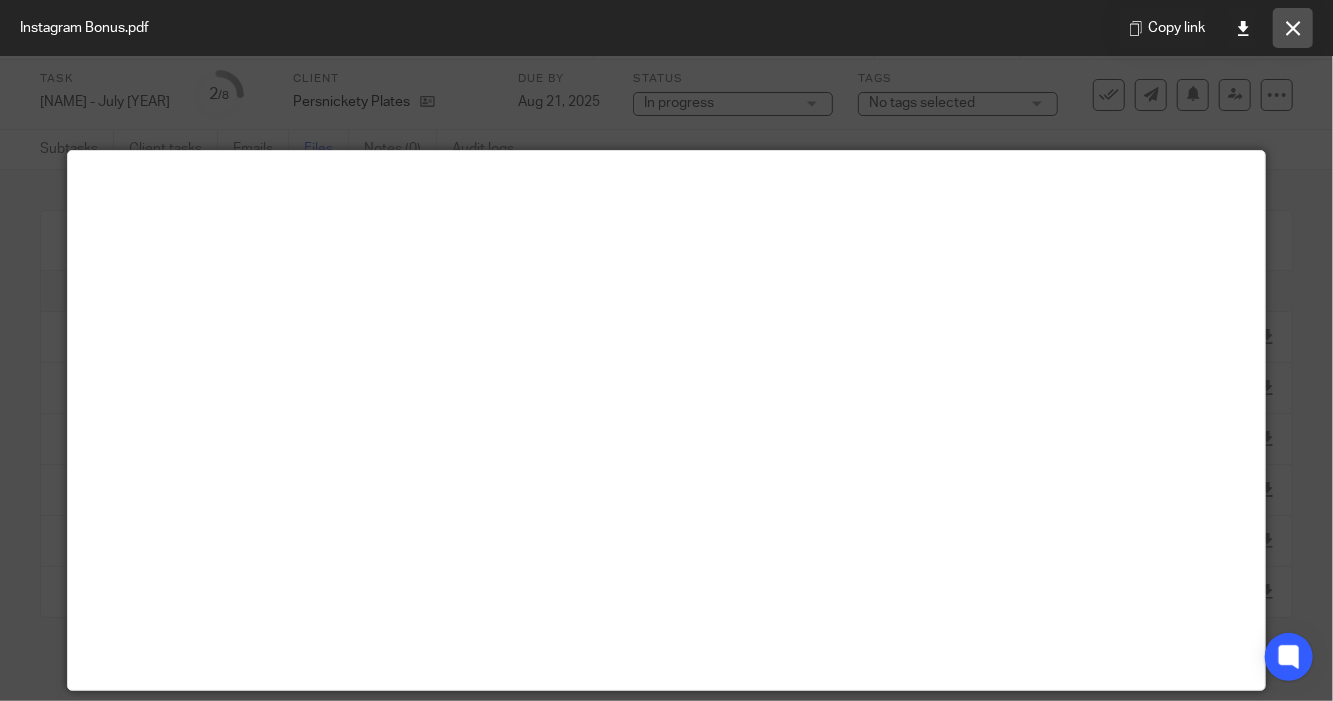 click at bounding box center (1293, 28) 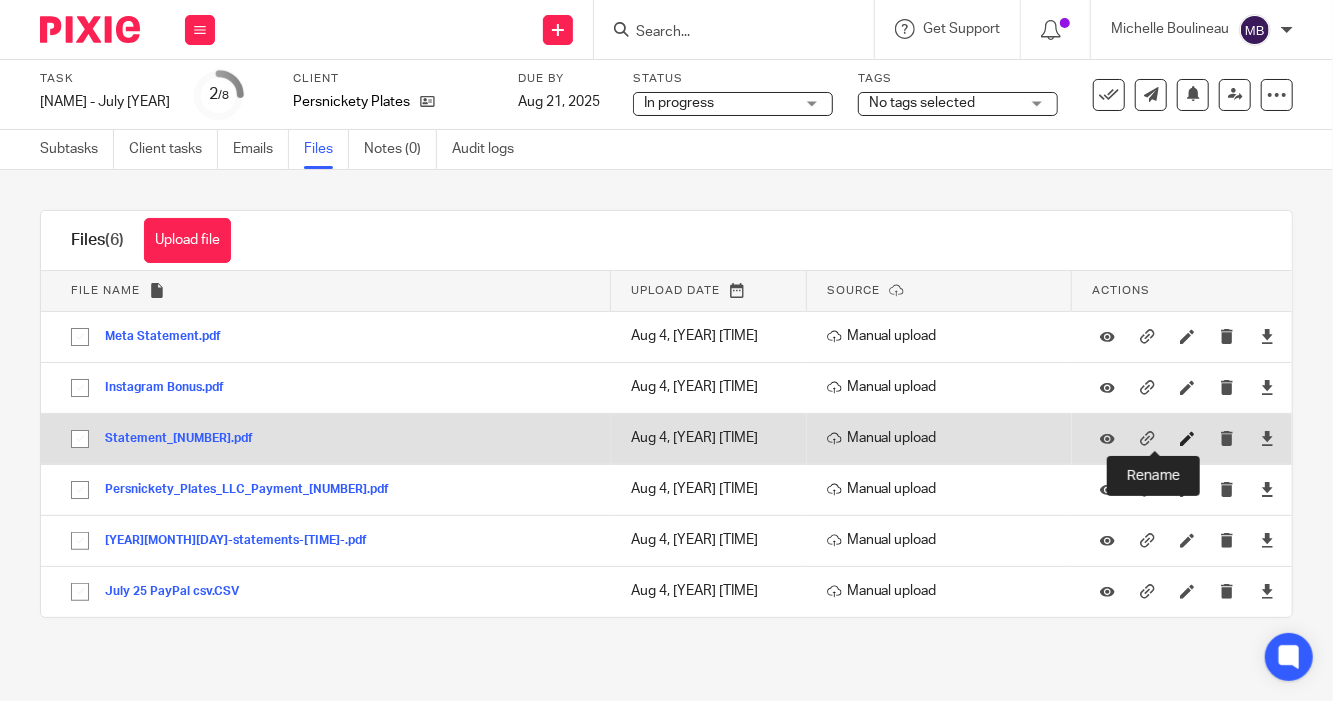 click at bounding box center (1187, 438) 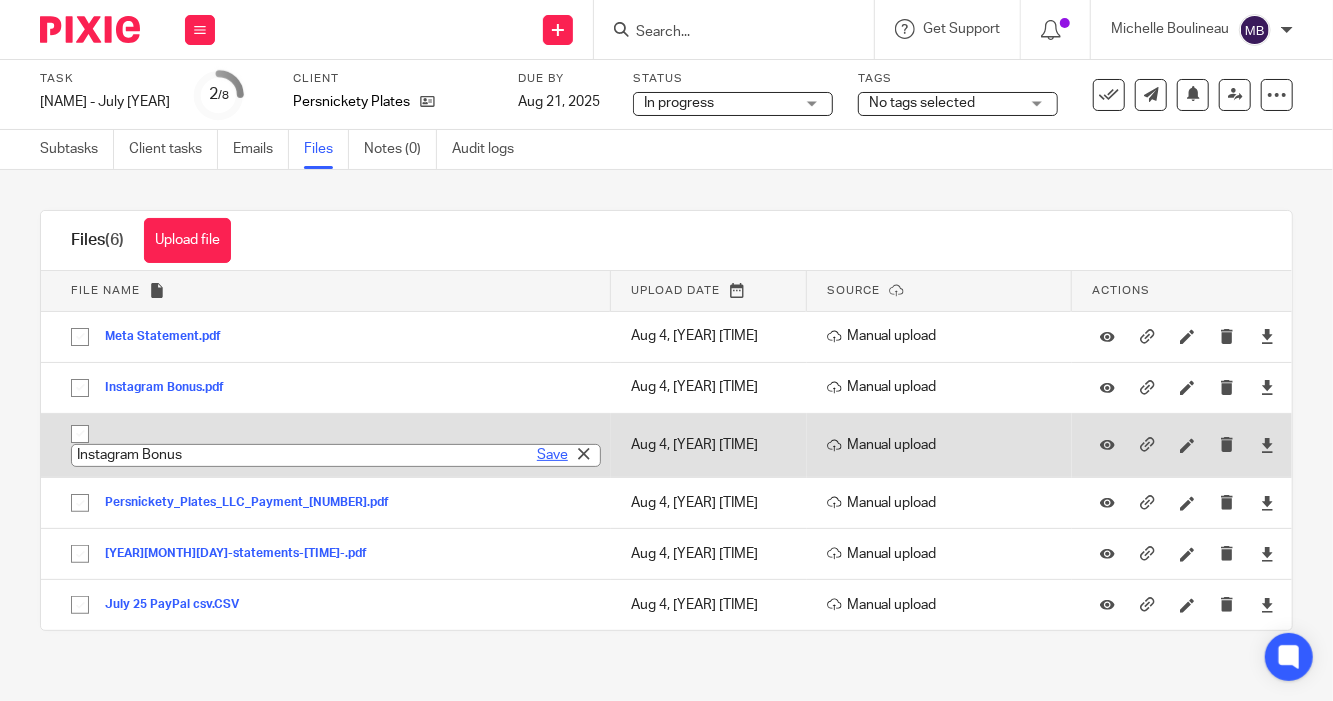 type on "Instagram Bonus" 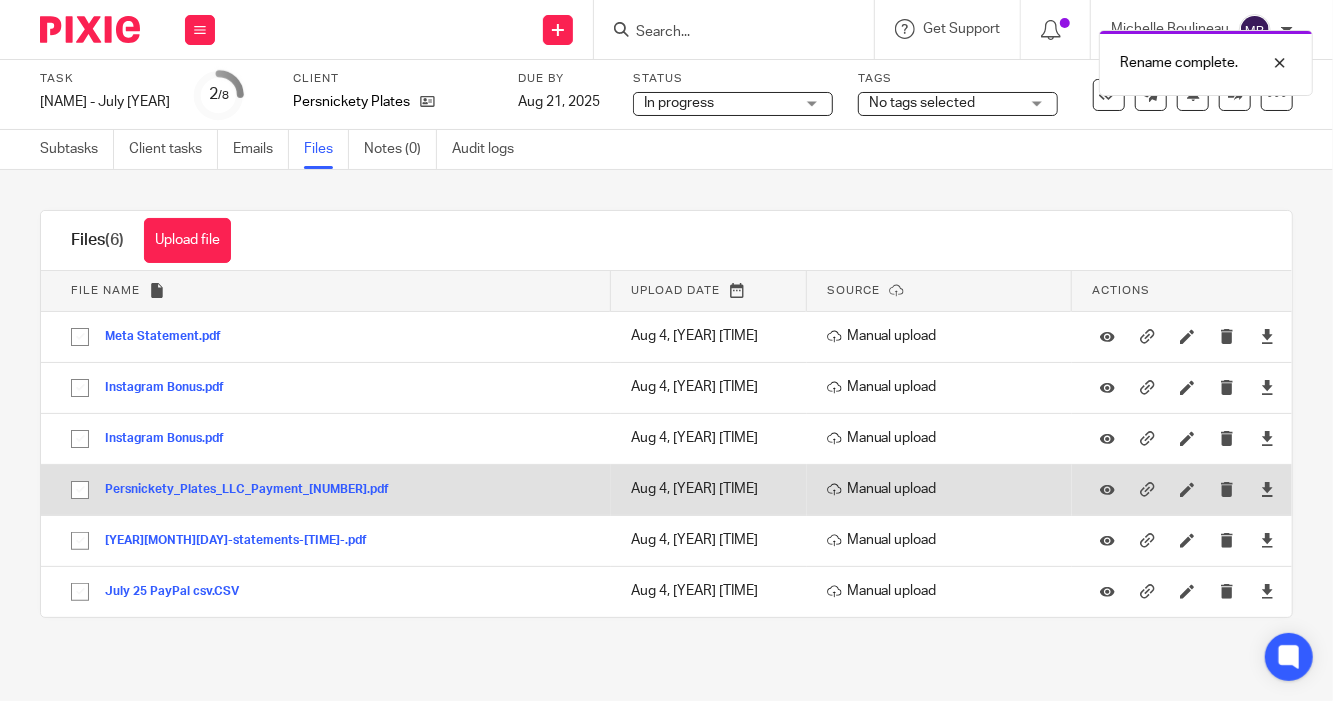 drag, startPoint x: 380, startPoint y: 487, endPoint x: 280, endPoint y: 486, distance: 100.005 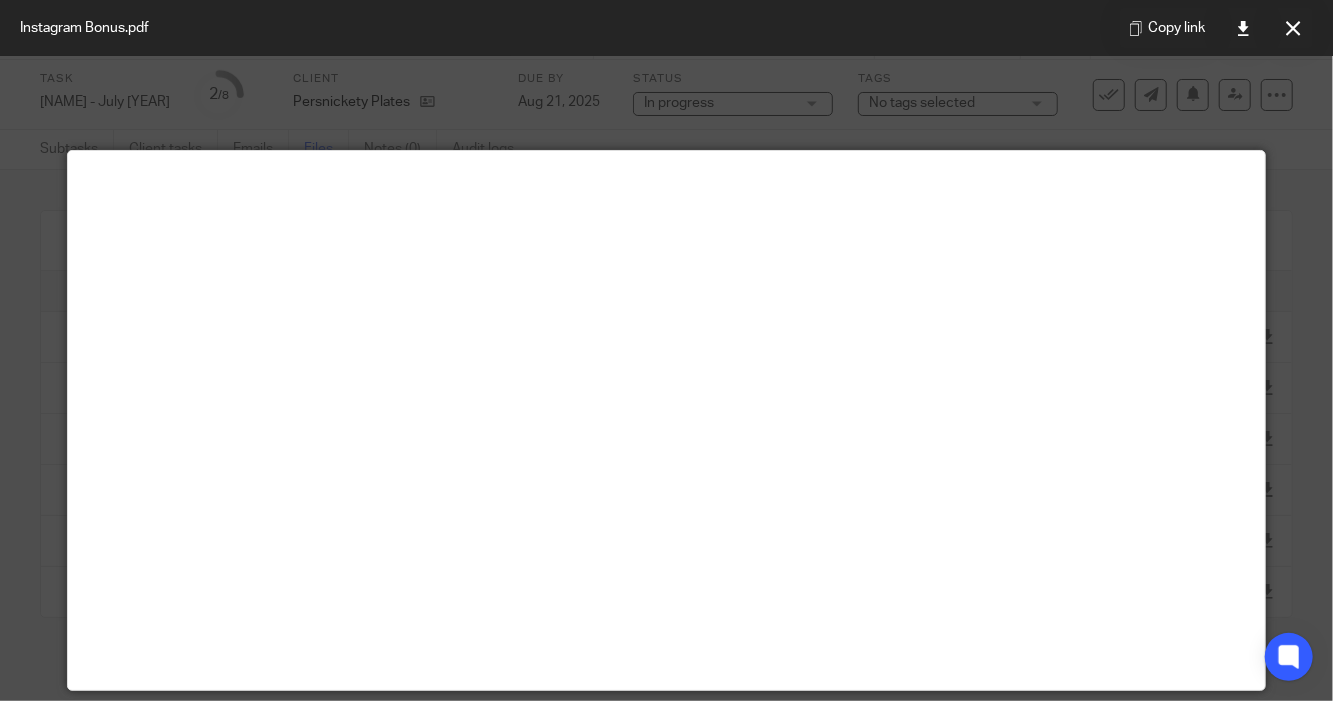 click on "Copy link" at bounding box center [1216, 28] 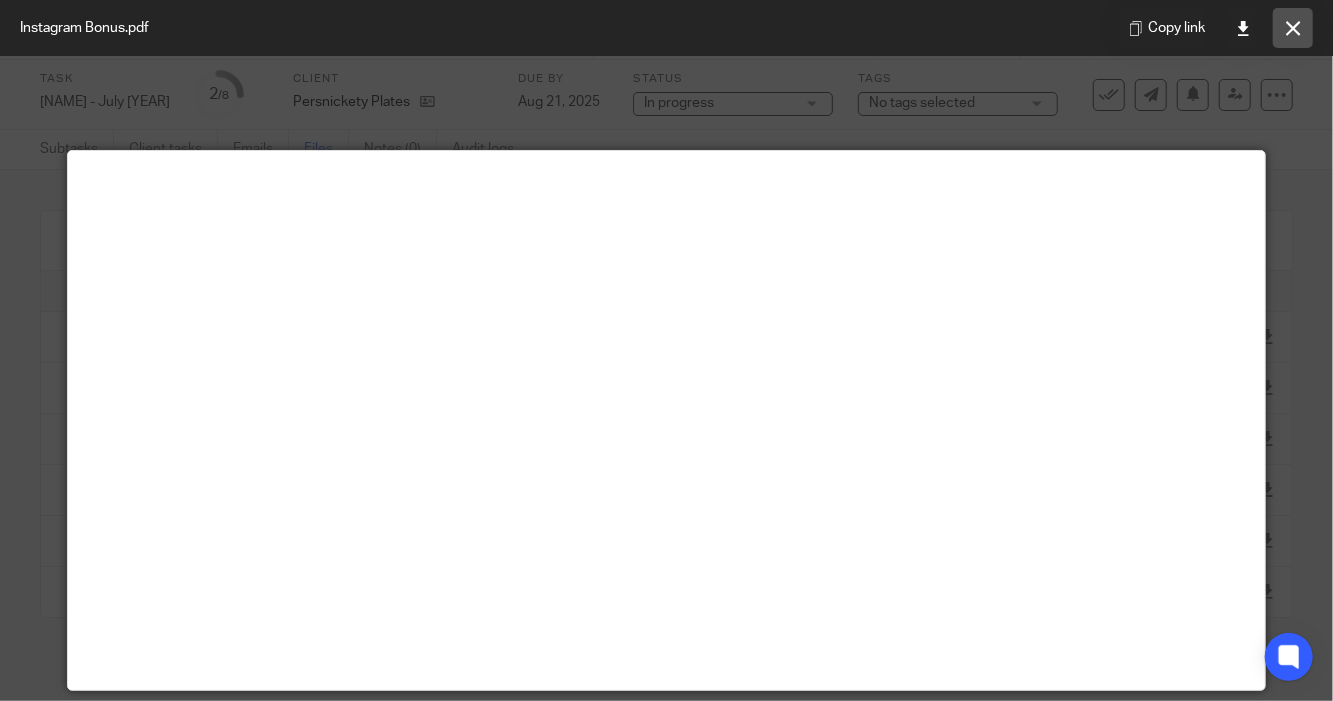 click at bounding box center [1293, 28] 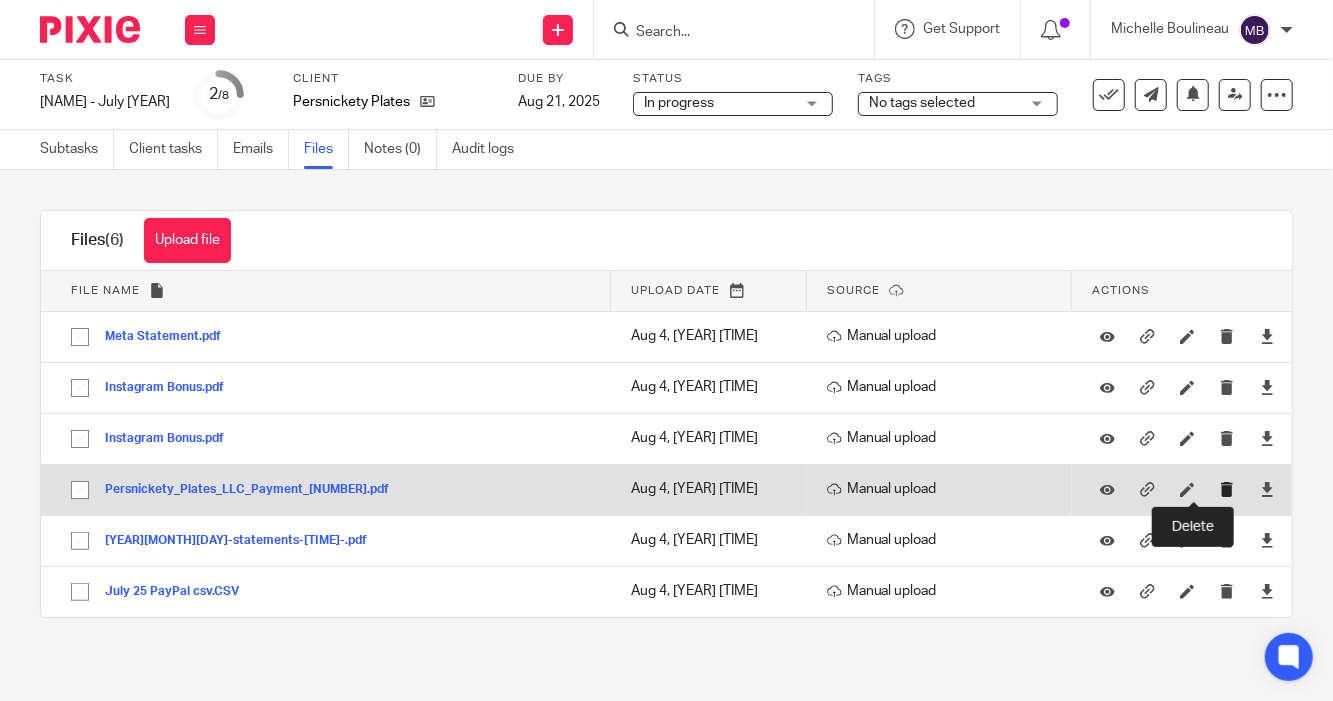 click at bounding box center (1227, 489) 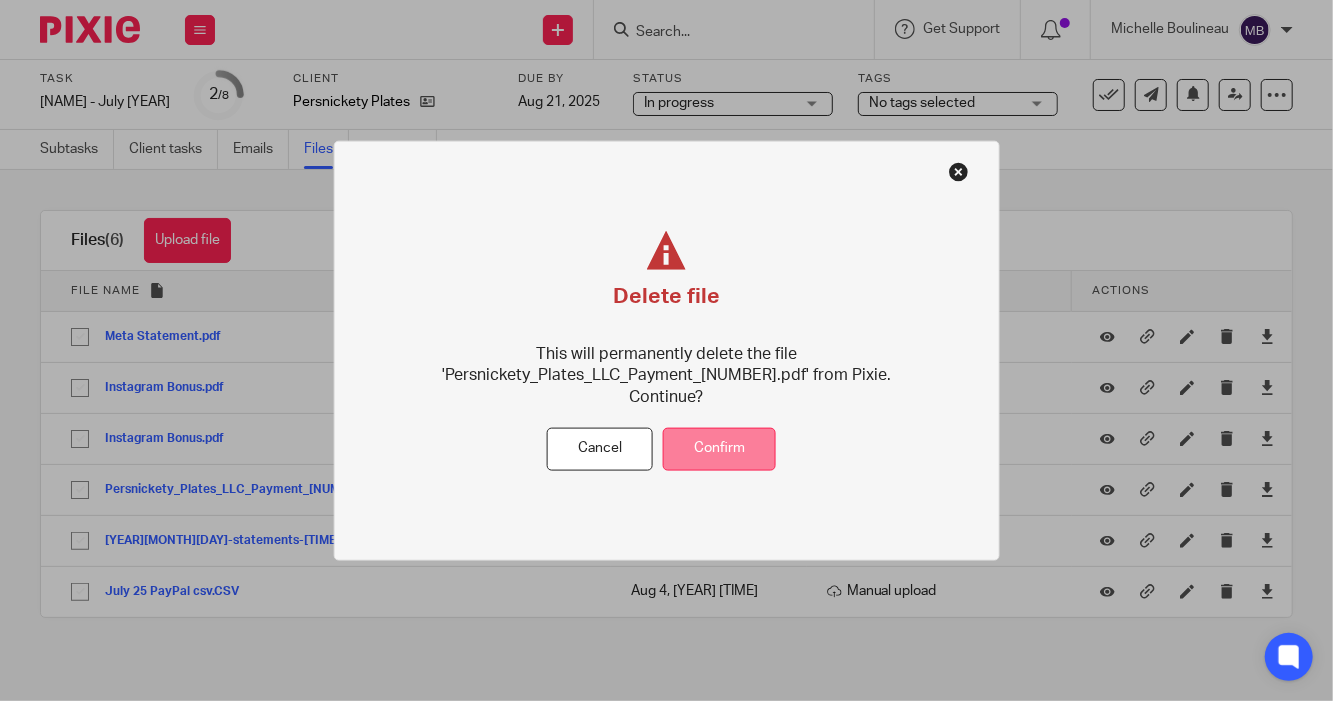 click on "Confirm" at bounding box center [719, 449] 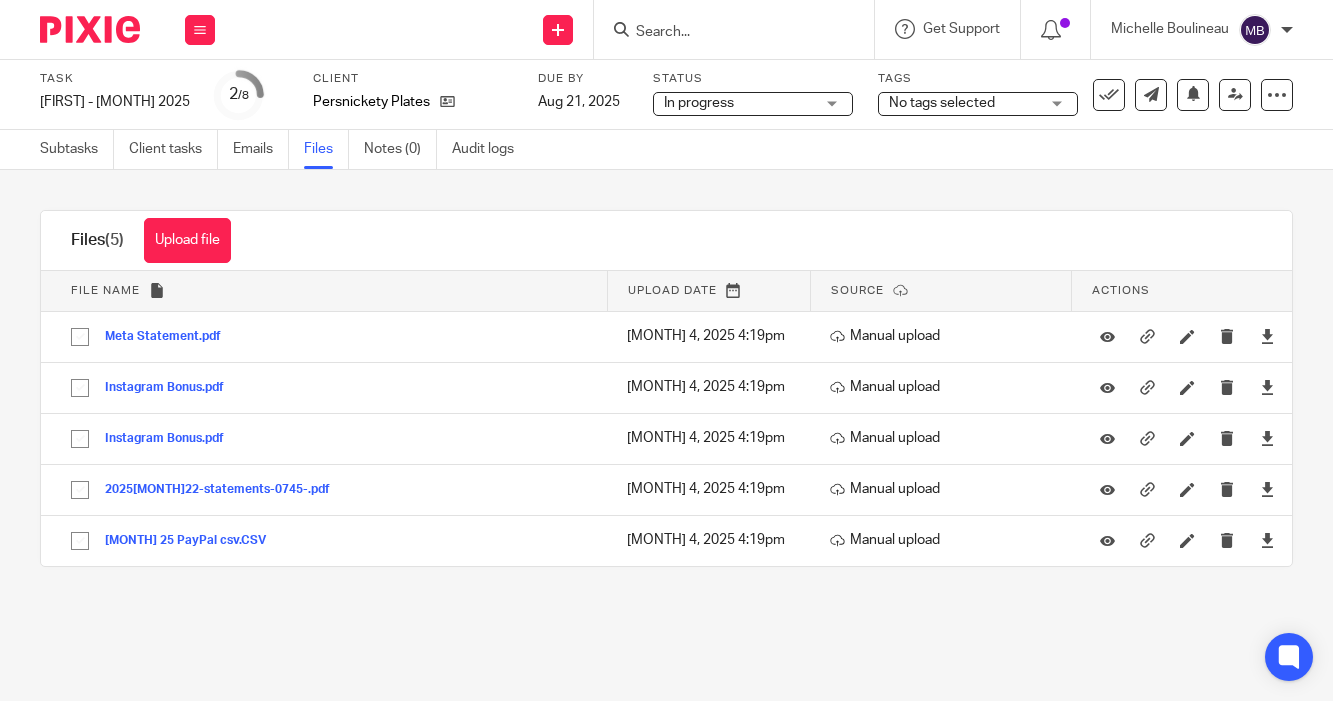 scroll, scrollTop: 0, scrollLeft: 0, axis: both 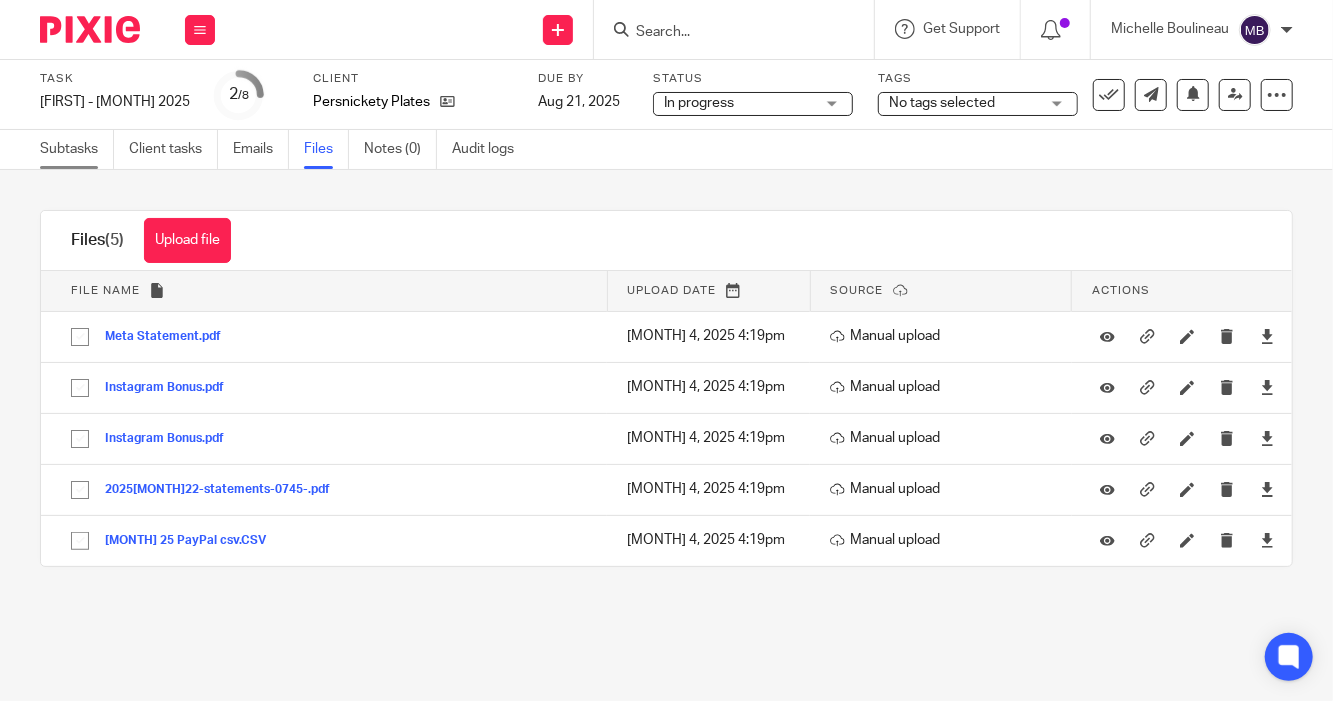 click on "Subtasks" at bounding box center [77, 149] 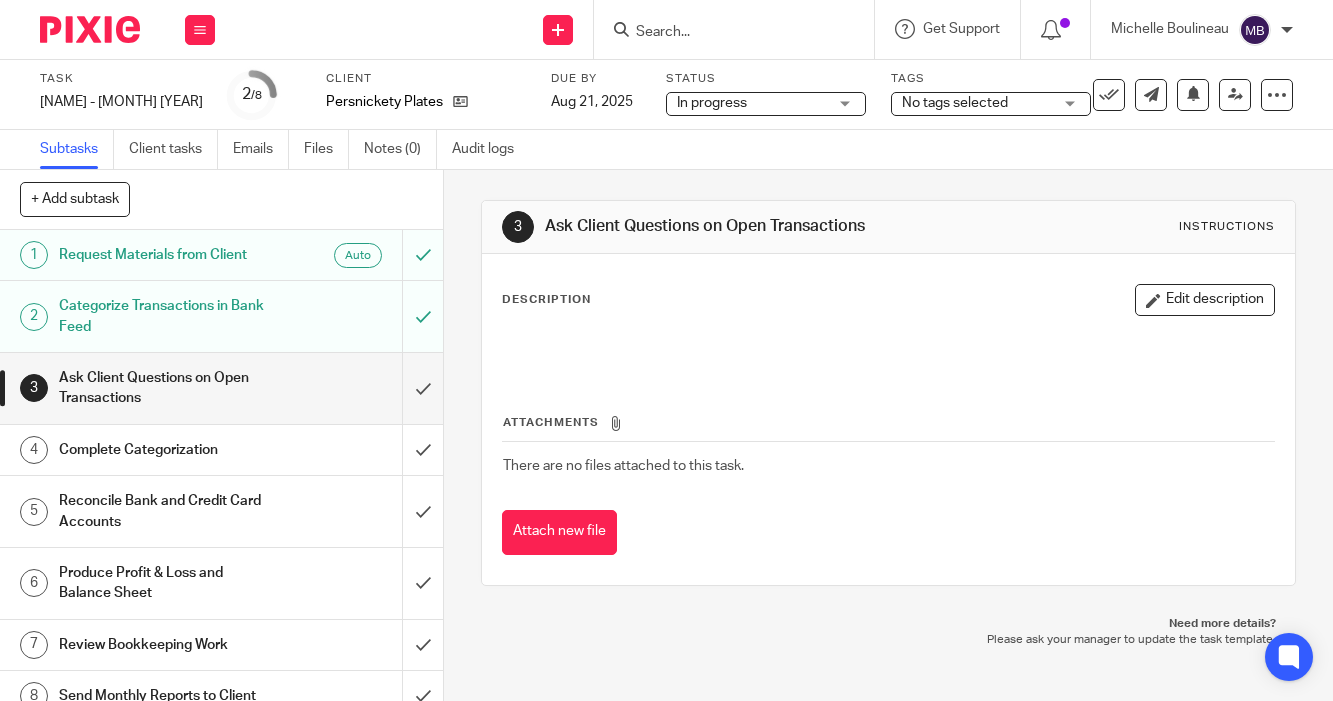 scroll, scrollTop: 0, scrollLeft: 0, axis: both 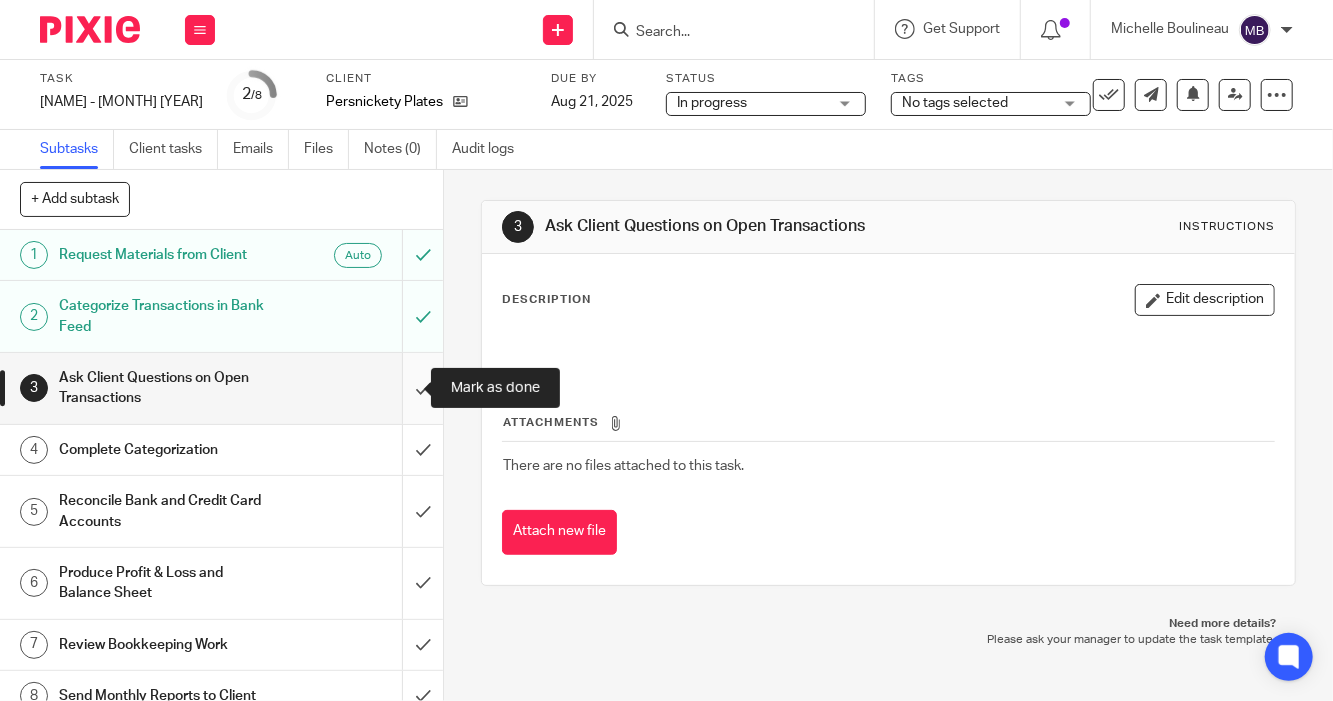 click at bounding box center (221, 388) 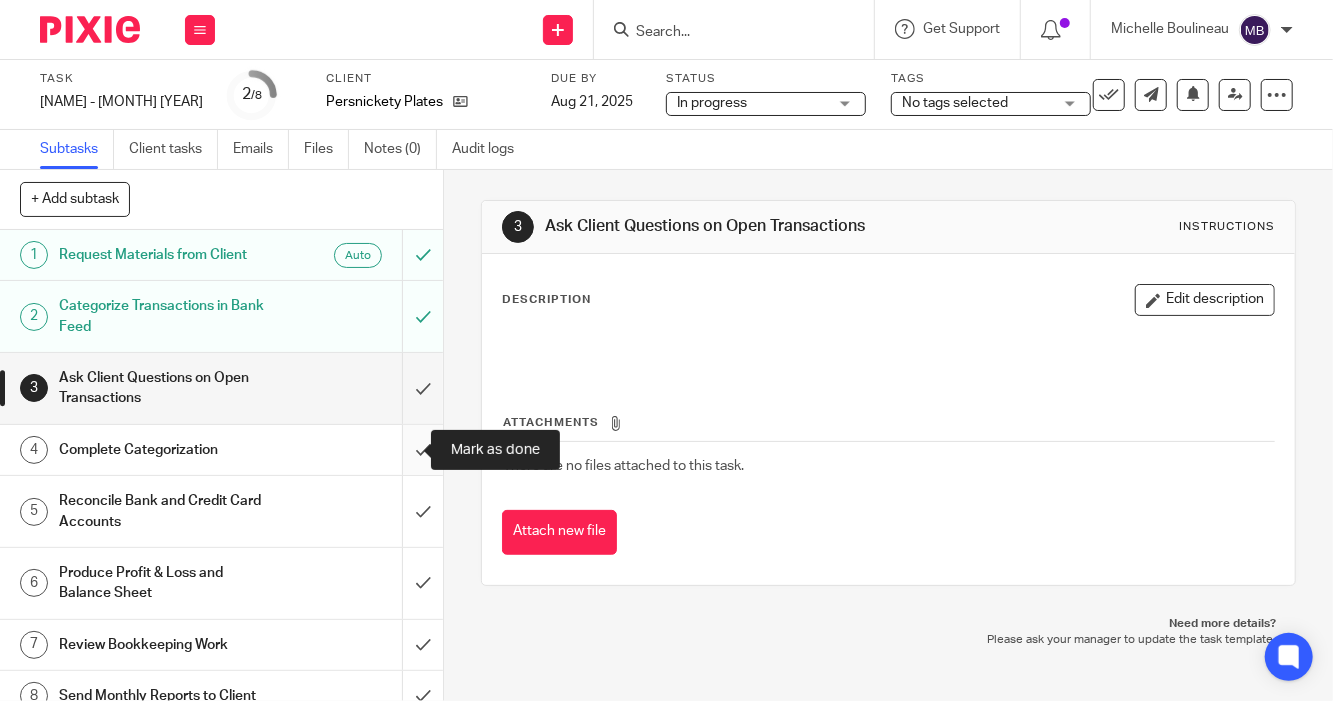 click at bounding box center [221, 450] 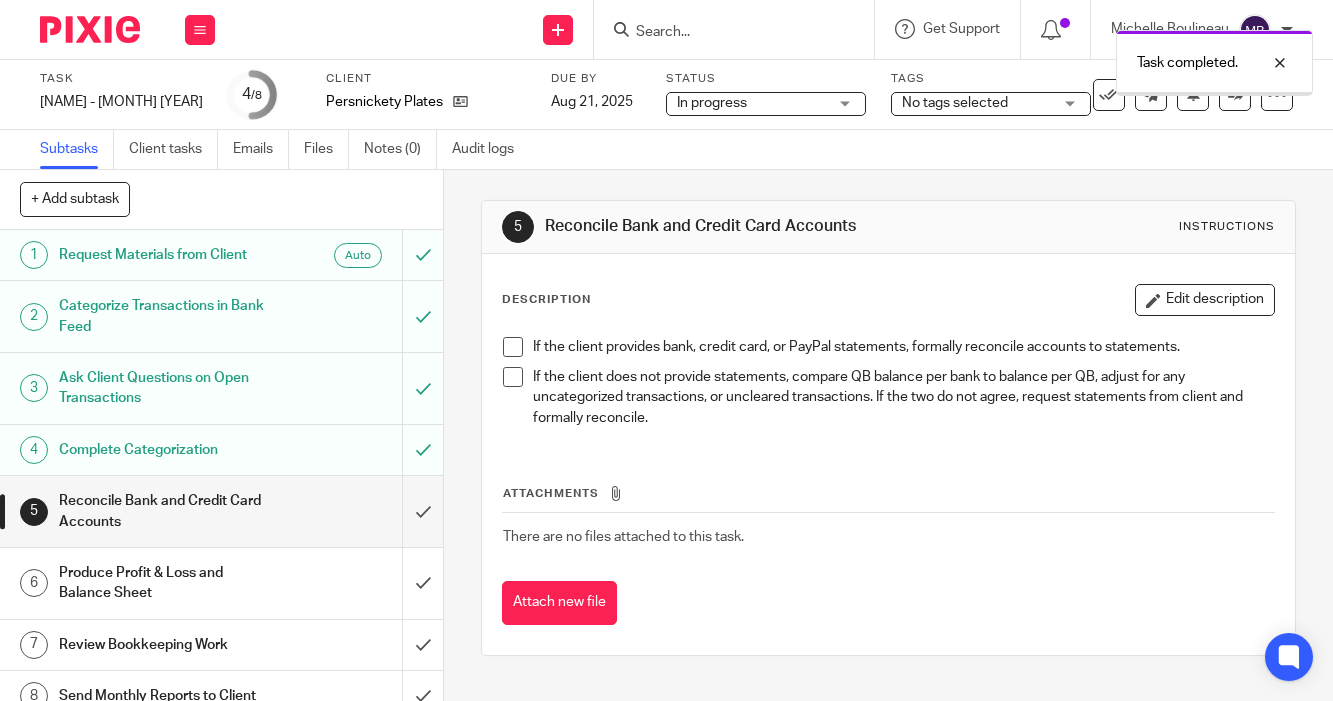 scroll, scrollTop: 0, scrollLeft: 0, axis: both 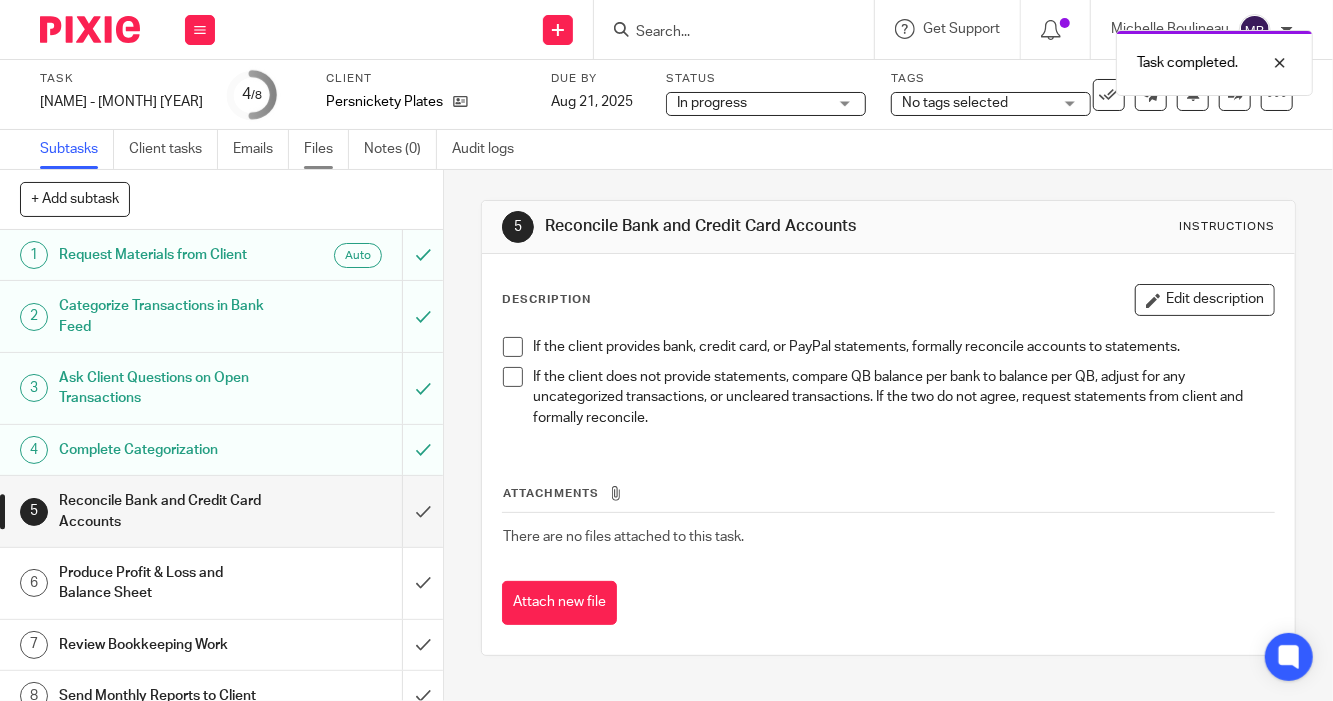 click on "Files" at bounding box center (326, 149) 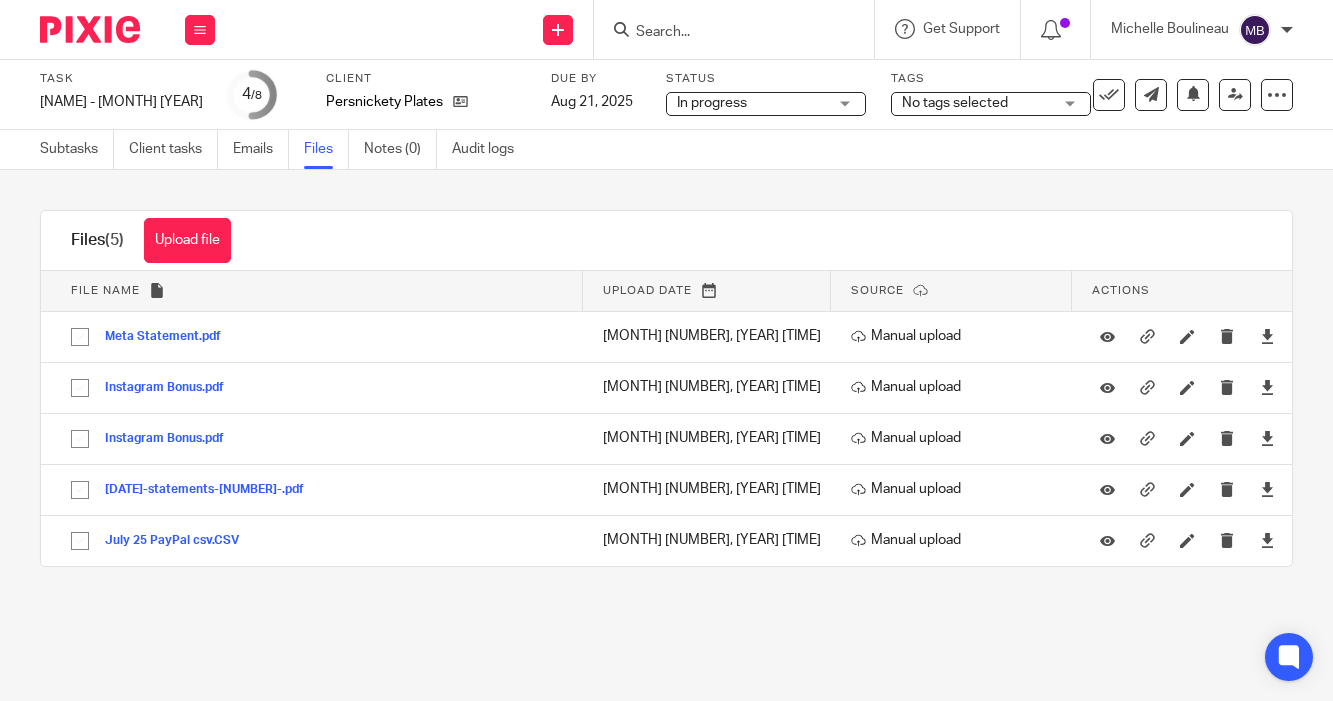 scroll, scrollTop: 0, scrollLeft: 0, axis: both 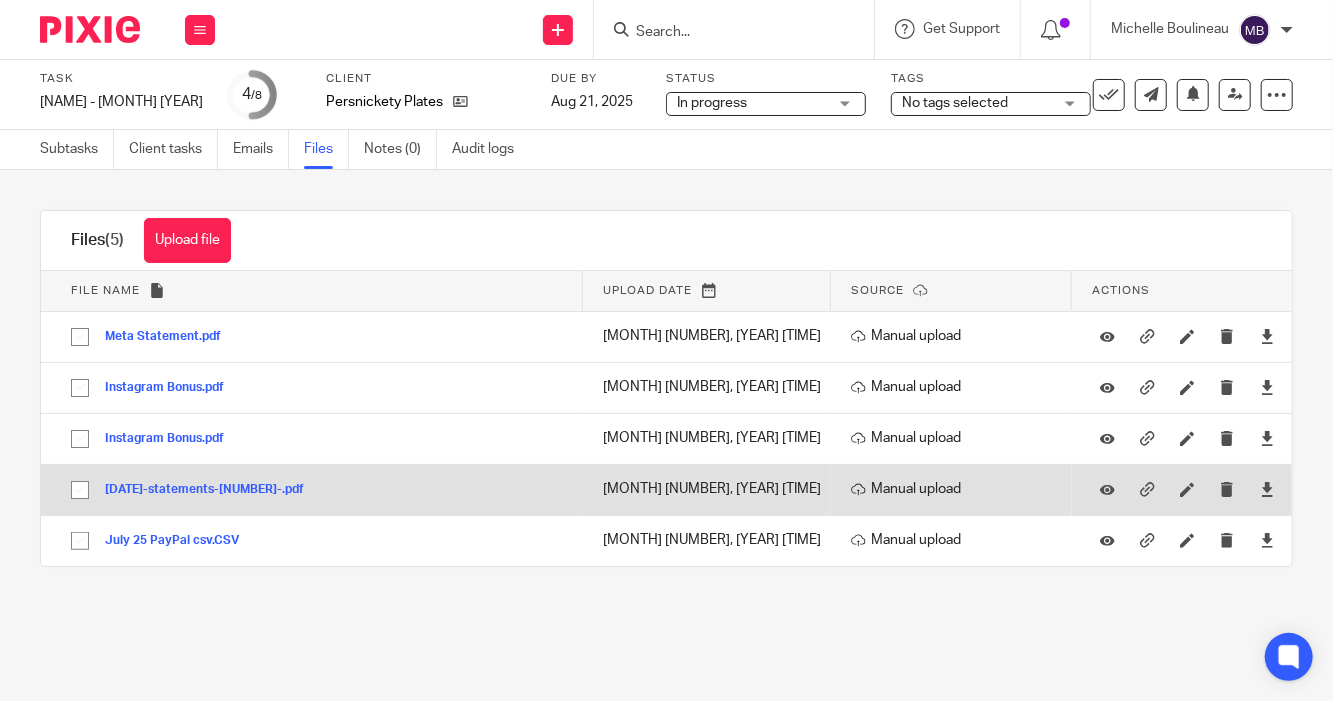 click on "20250722-statements-0745-.pdf" at bounding box center [212, 489] 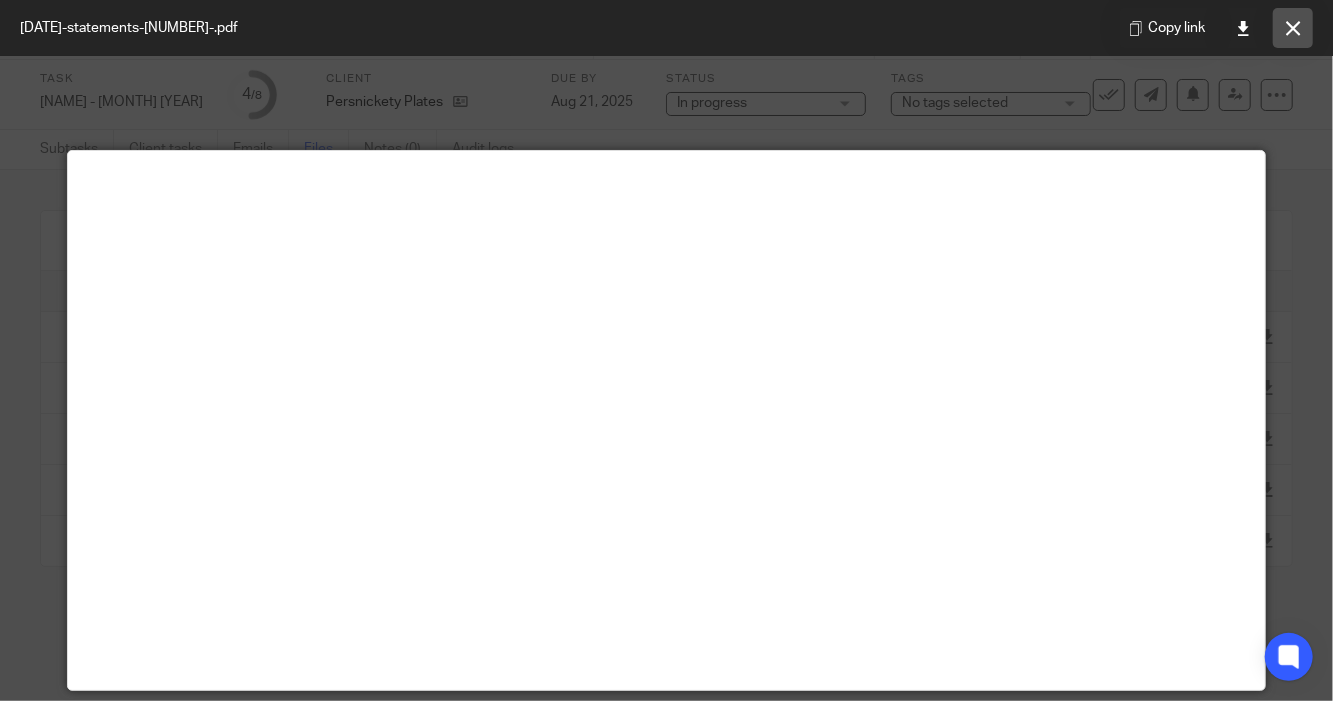 click at bounding box center [1293, 28] 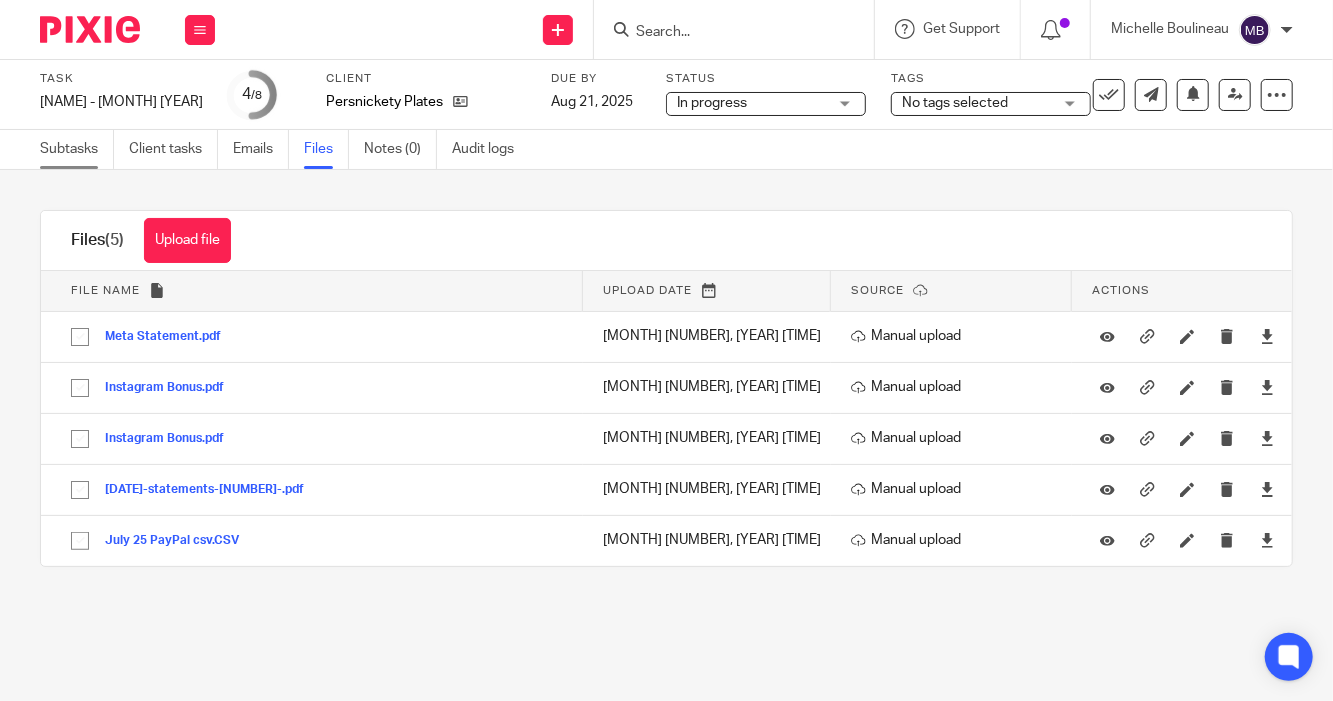 click on "Subtasks" at bounding box center (77, 149) 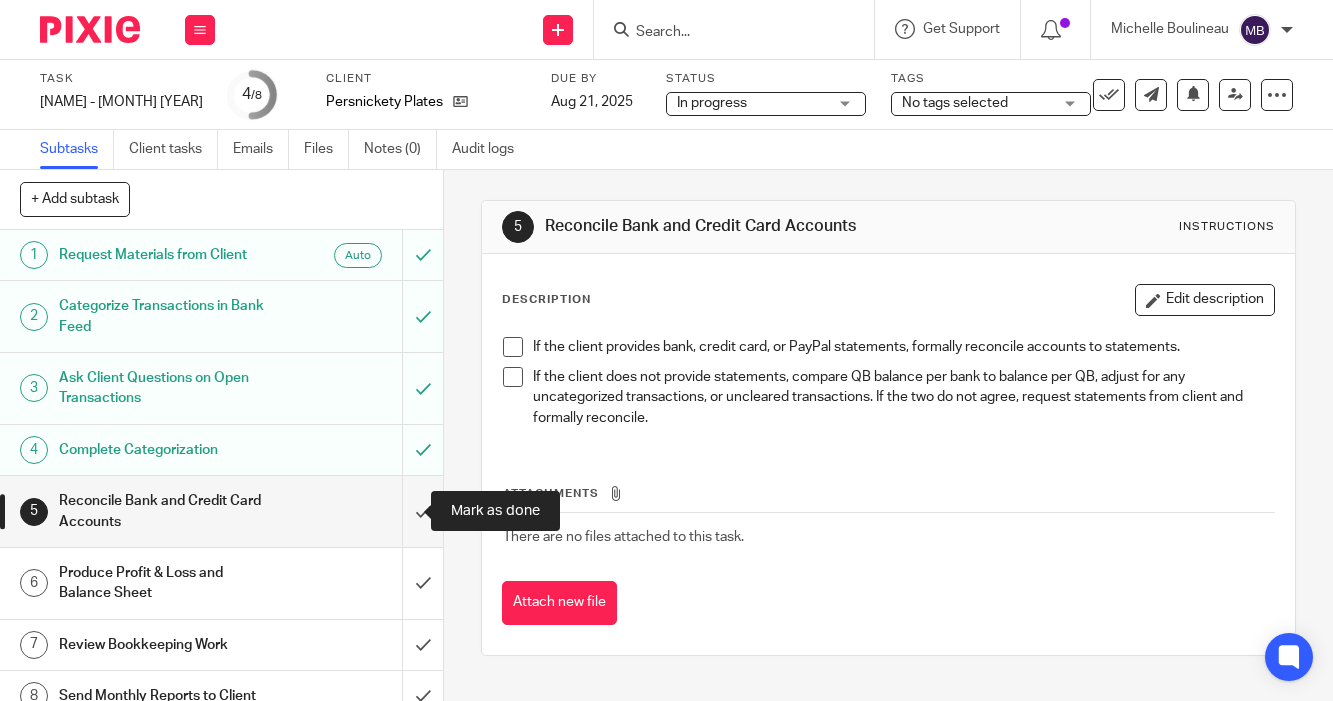 scroll, scrollTop: 0, scrollLeft: 0, axis: both 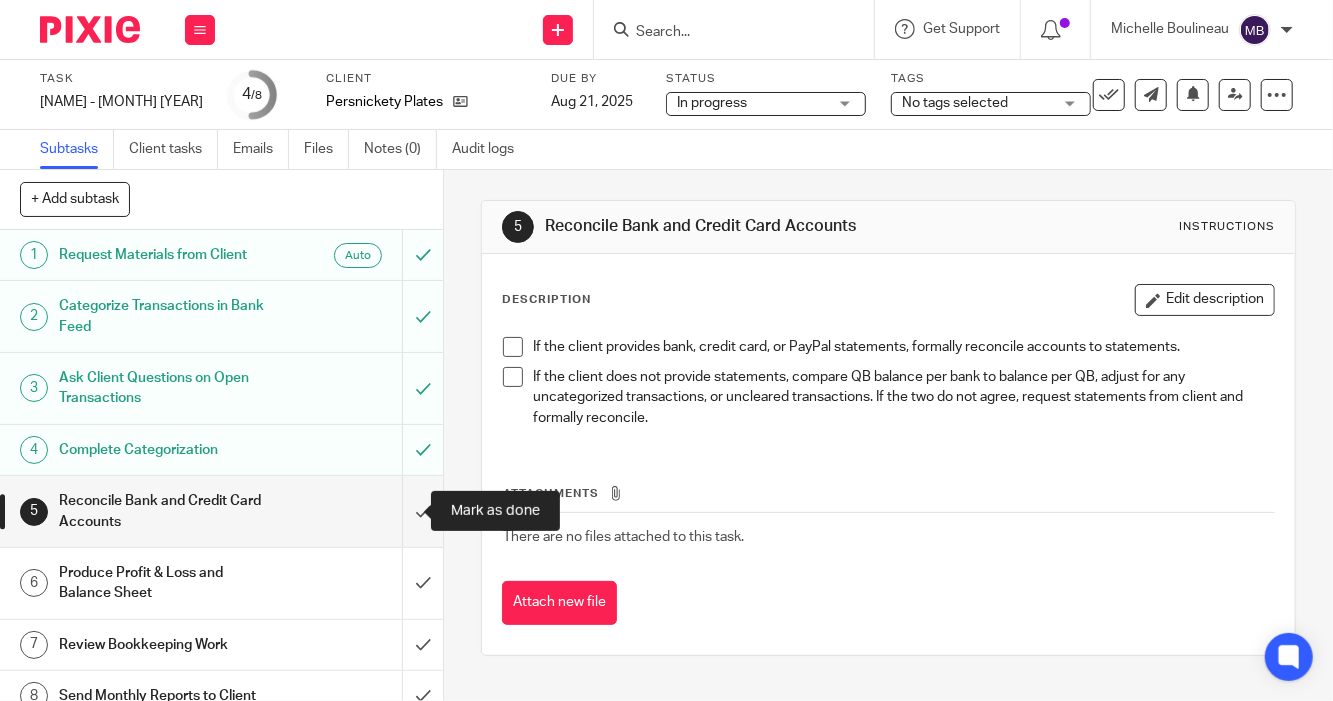 click at bounding box center (221, 511) 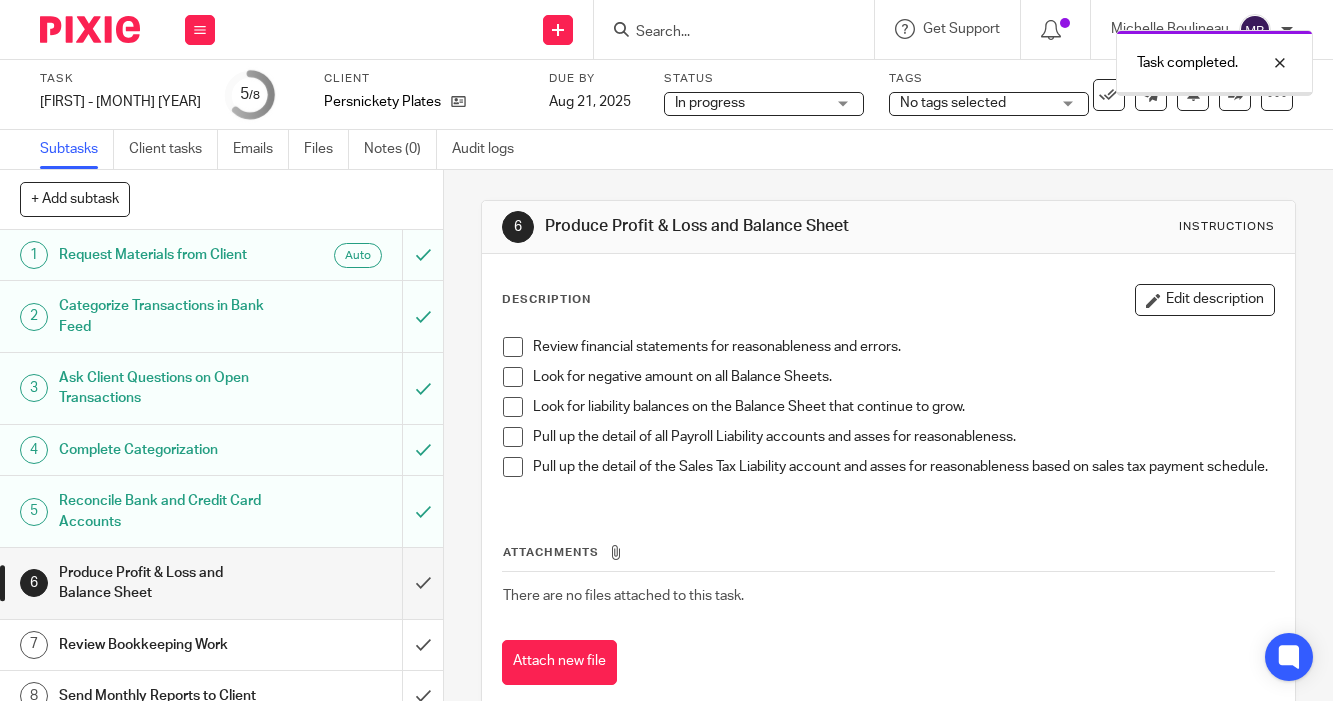 scroll, scrollTop: 0, scrollLeft: 0, axis: both 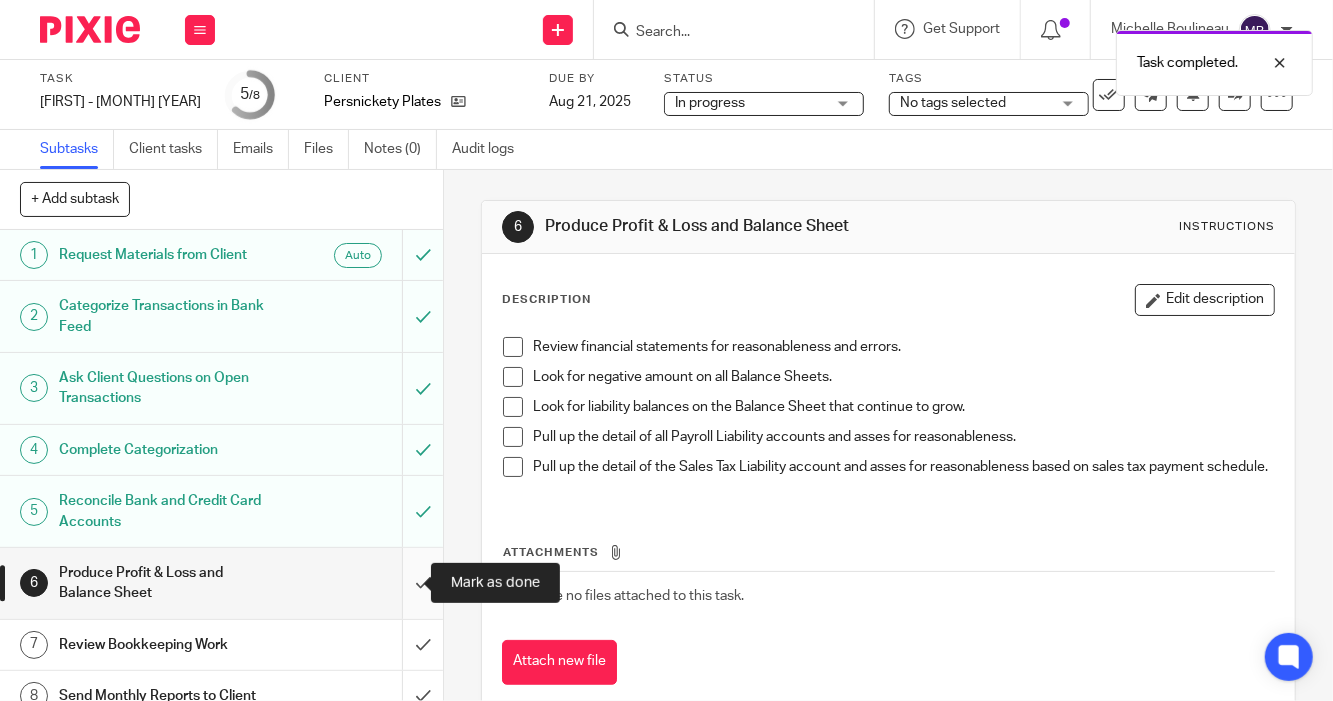click at bounding box center [221, 583] 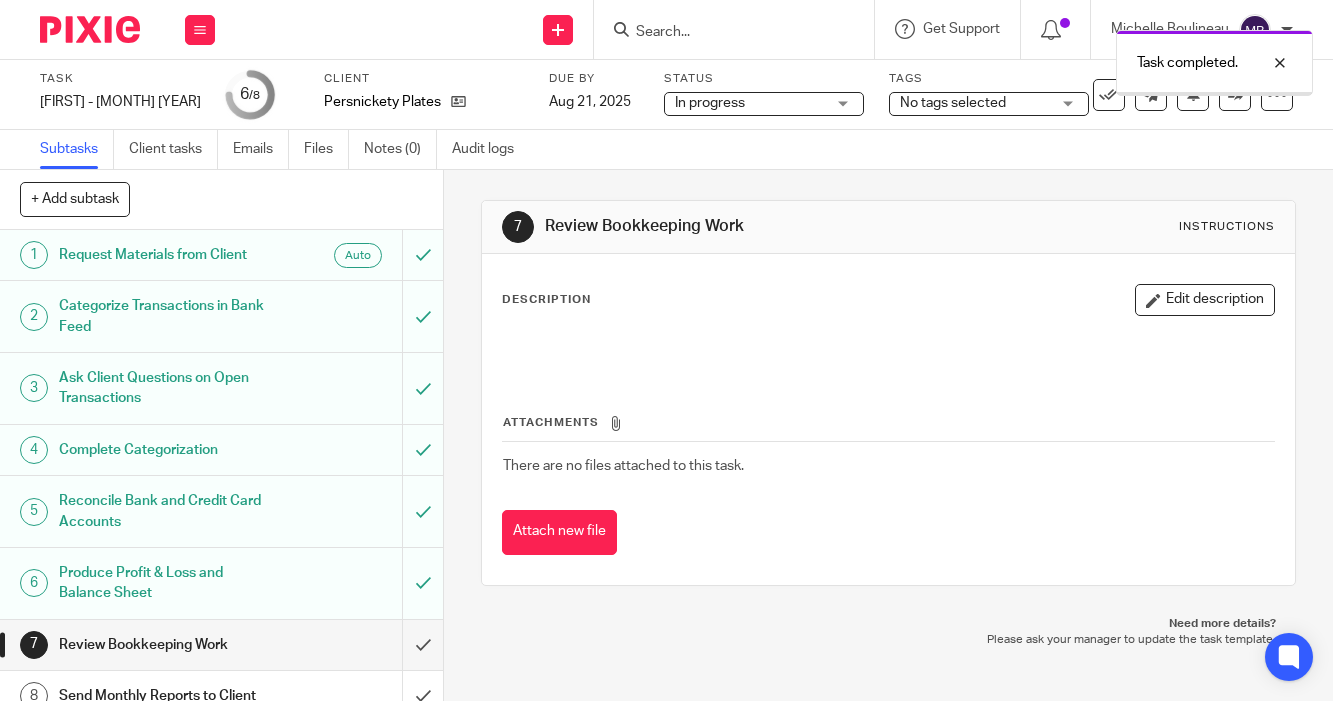 click on "Tags
No tags selected
Waiting for client
Ready for Review
Bookkeeper Left Note
Waiting on UnCat
Ready to Send to Clients
Manager Left Note
[FIRST] Reviewed
[FIRST] Reviewed
Waiting on 1099s
Priority
Files Attached/Records Received
Check Email from Manager
Client Responded to Email" at bounding box center [989, 95] 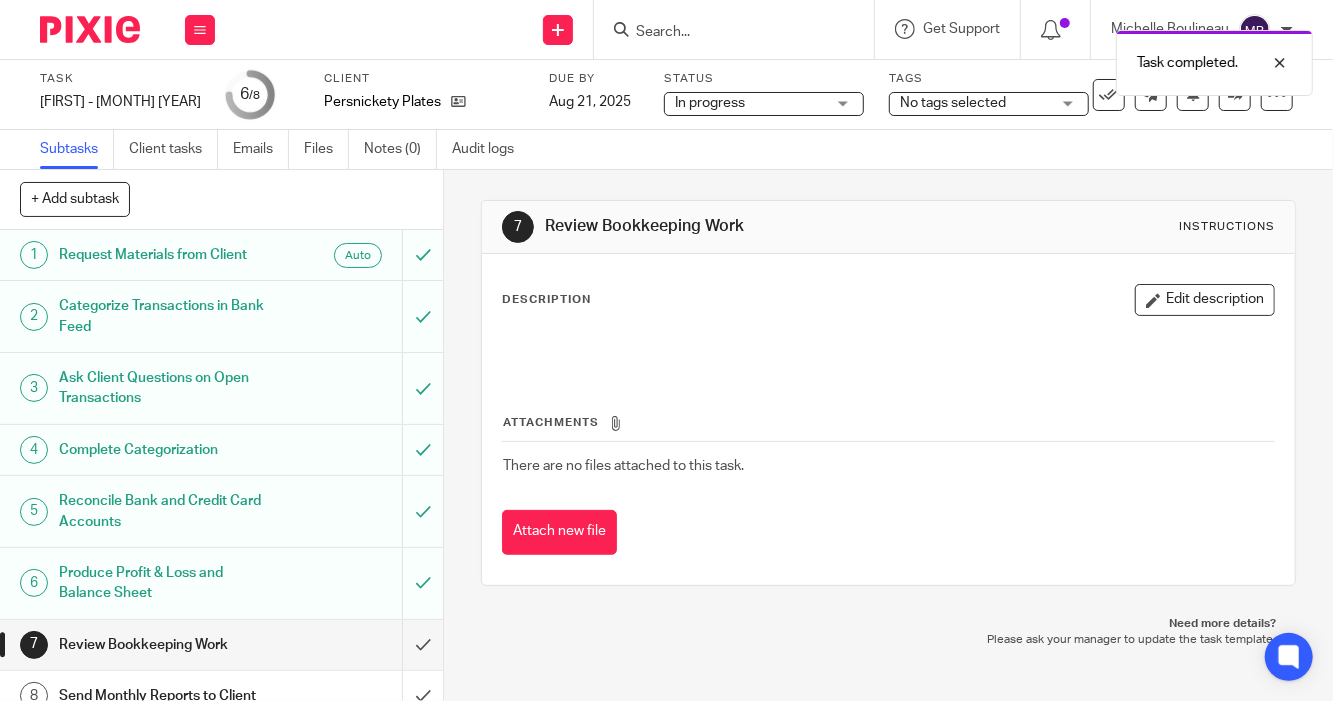 click on "No tags selected" at bounding box center [989, 104] 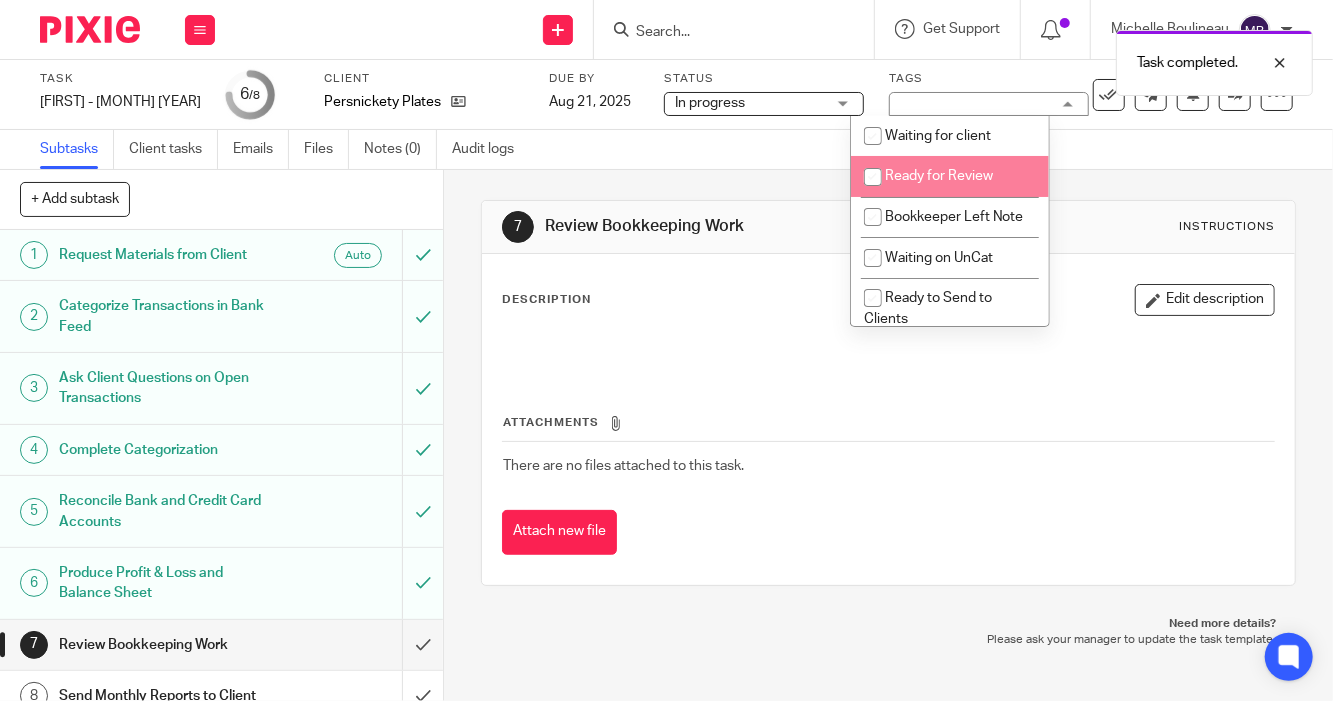 click on "Ready for Review" at bounding box center [939, 176] 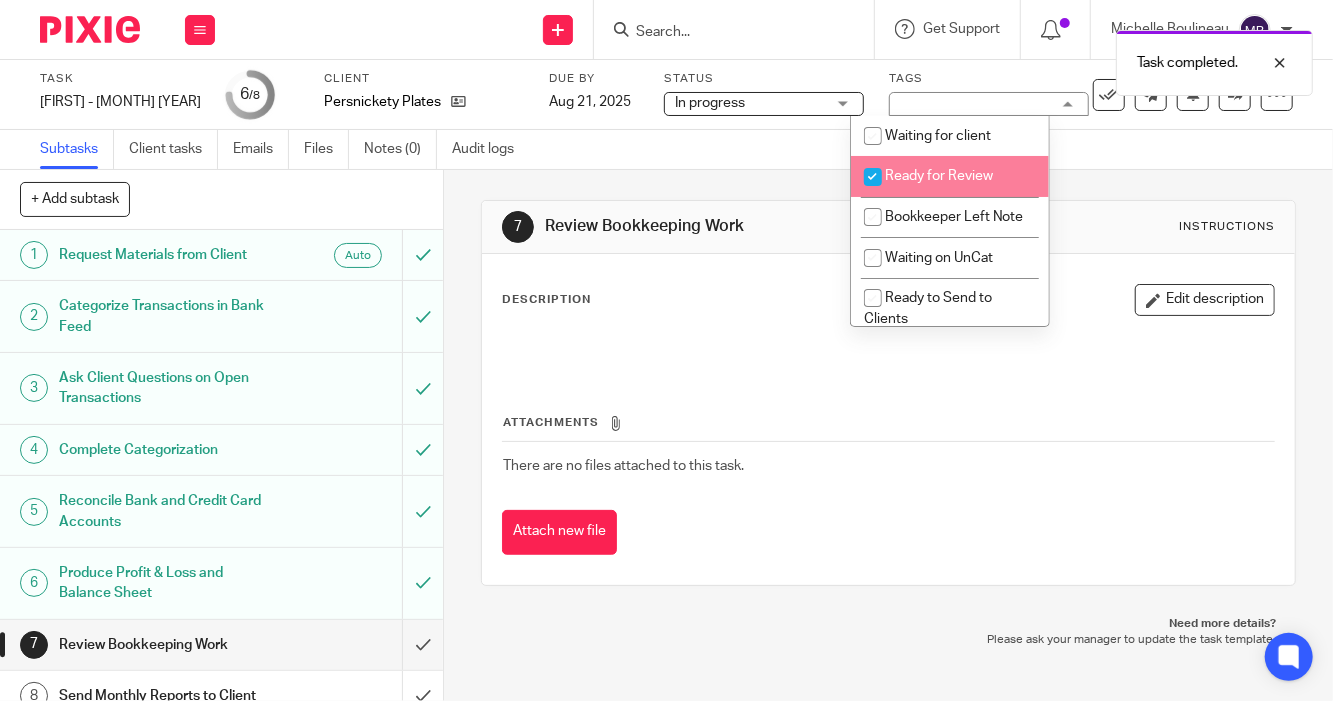 checkbox on "true" 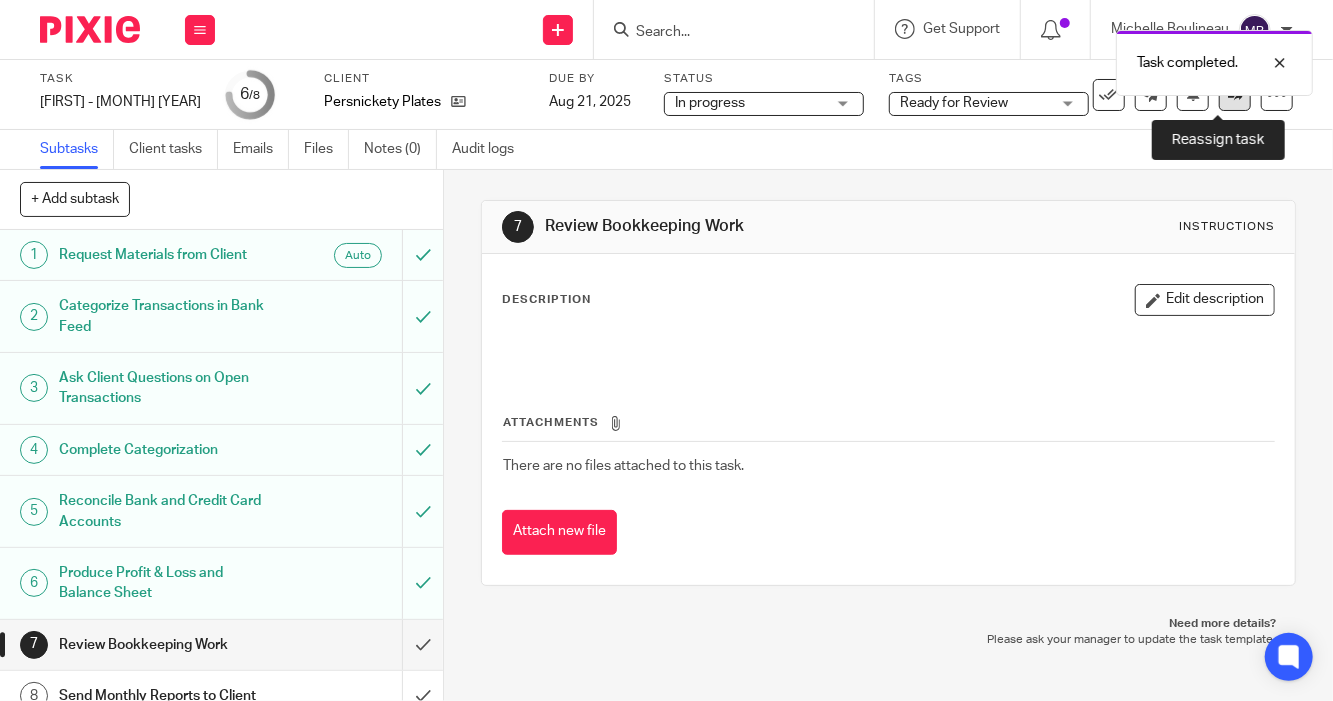 click at bounding box center (1235, 95) 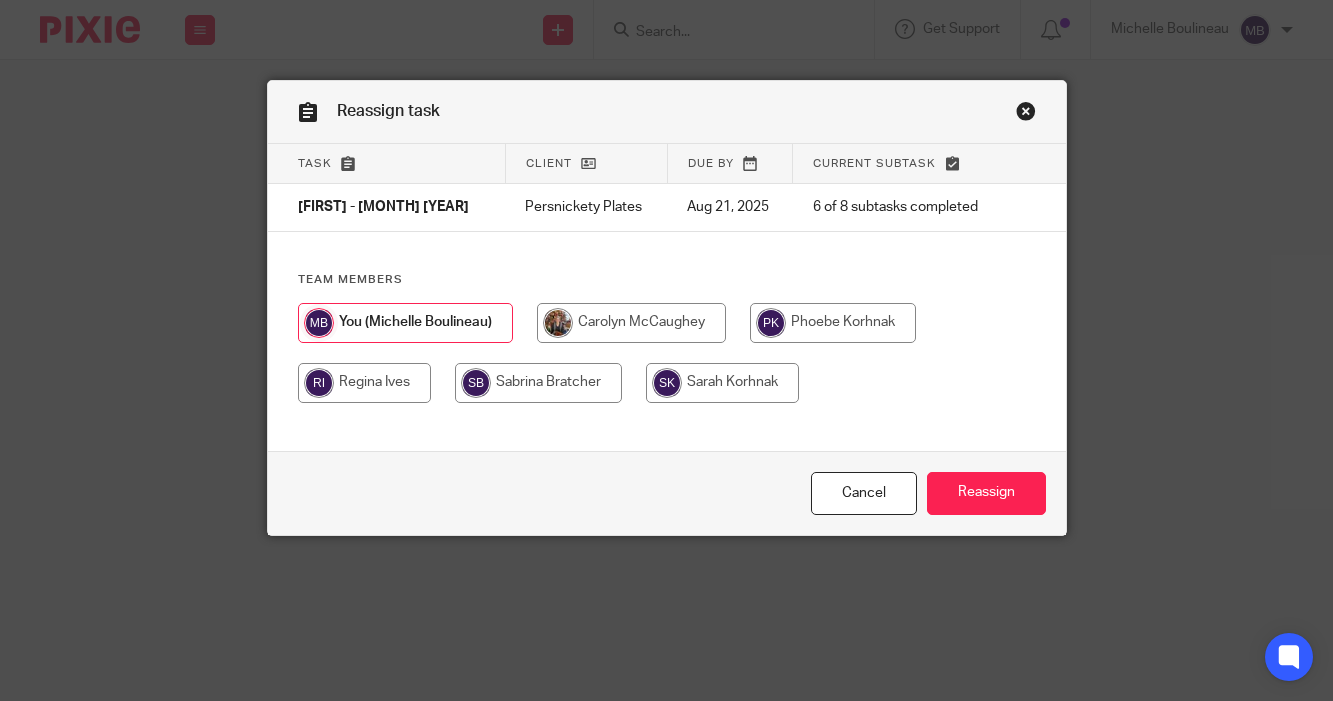 scroll, scrollTop: 0, scrollLeft: 0, axis: both 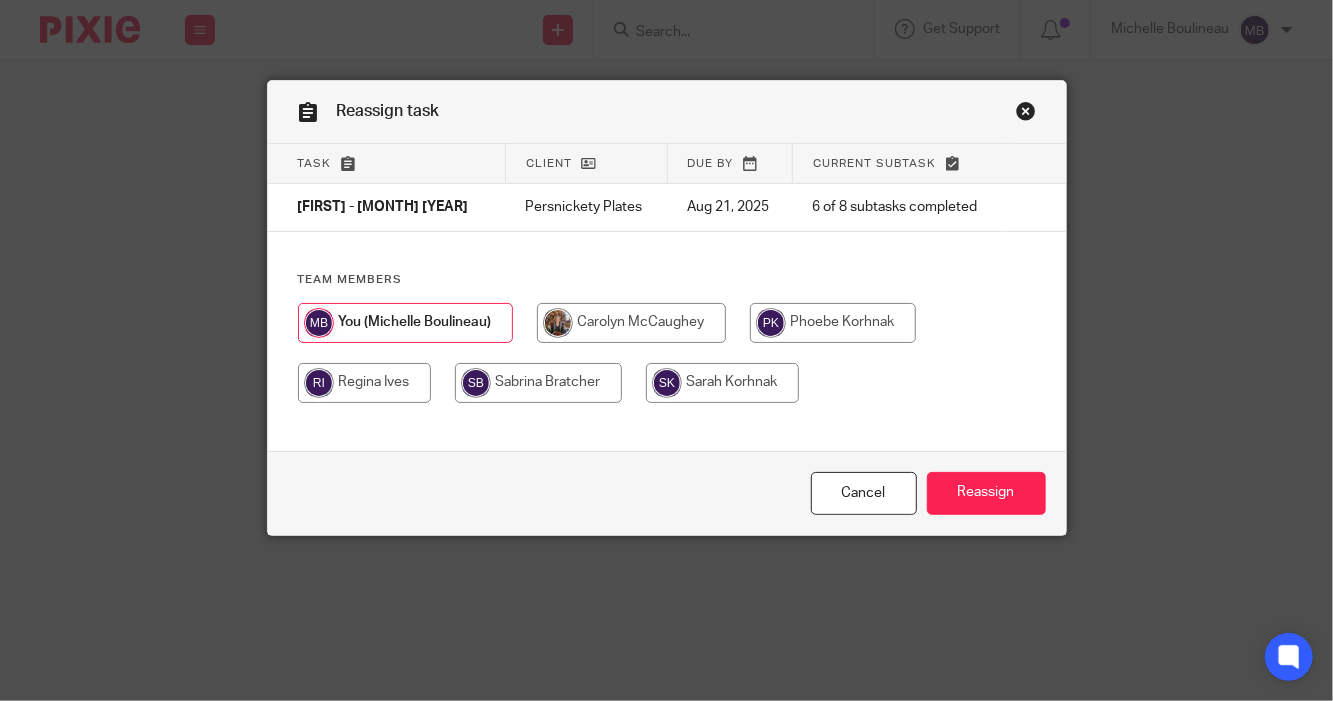 click at bounding box center [722, 383] 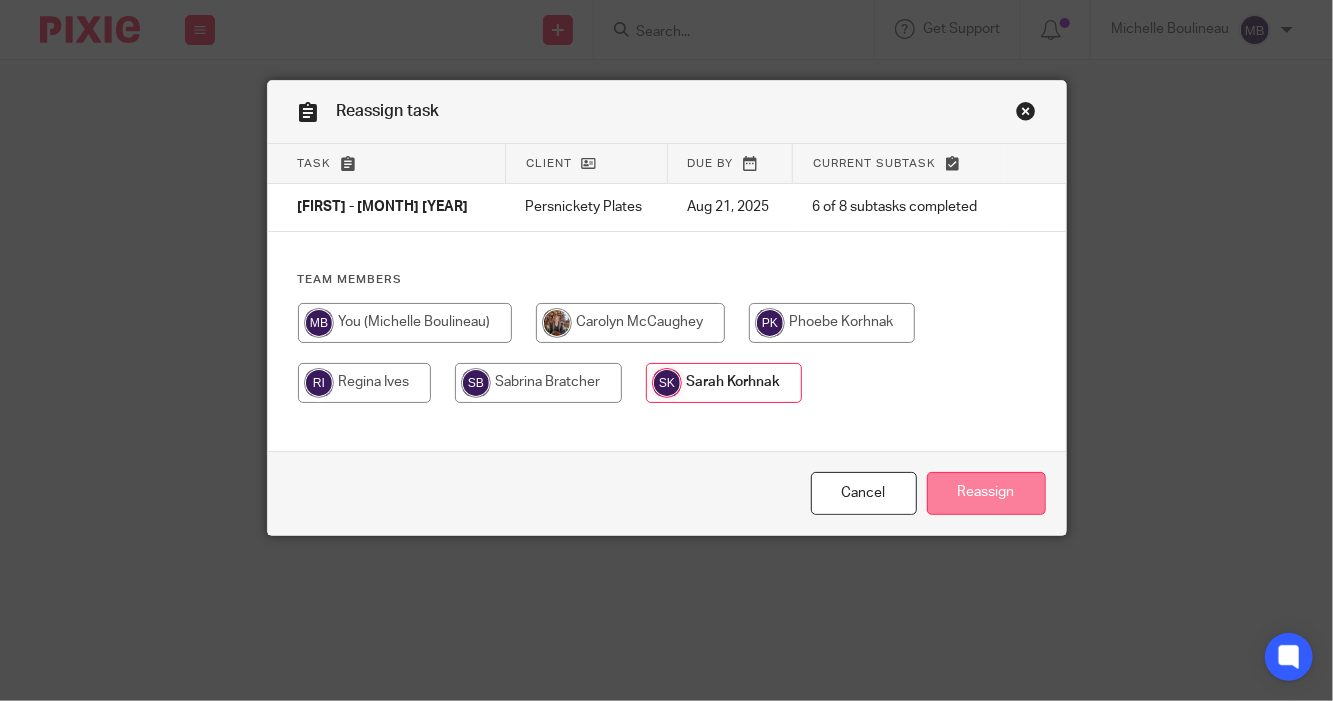 click on "Reassign" at bounding box center [986, 493] 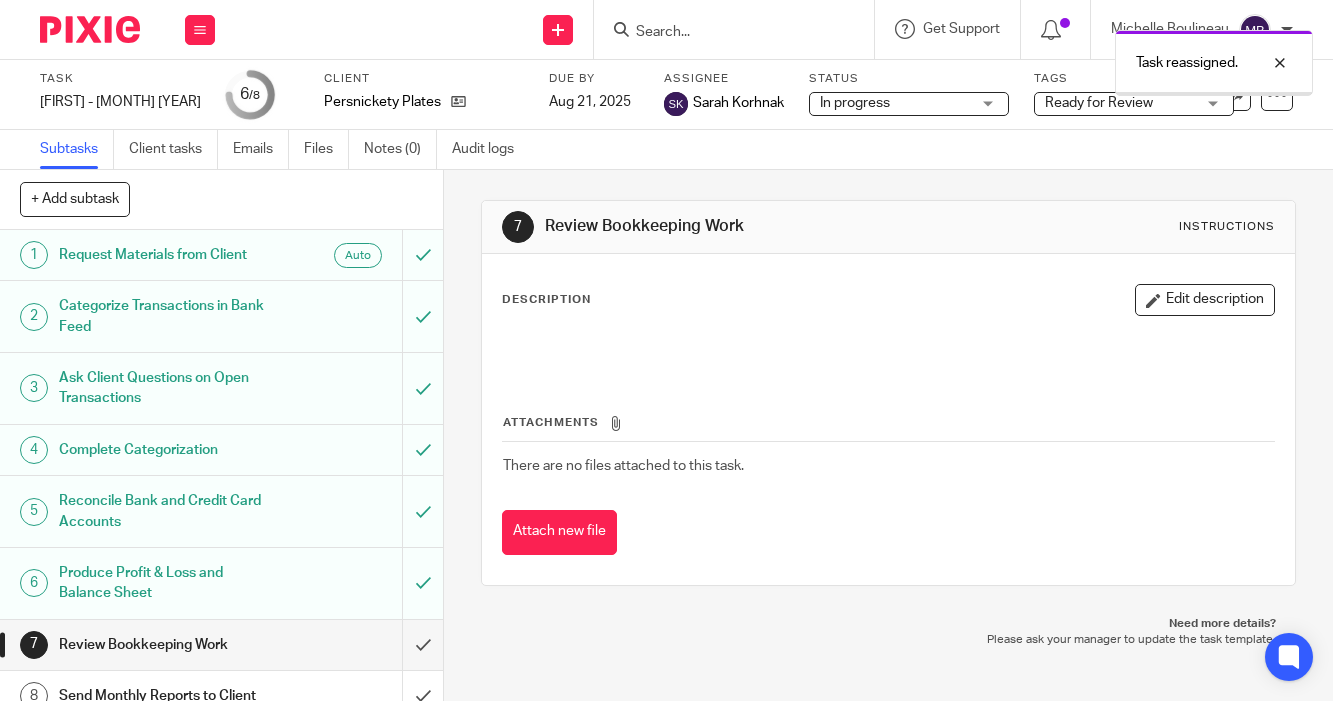 scroll, scrollTop: 0, scrollLeft: 0, axis: both 